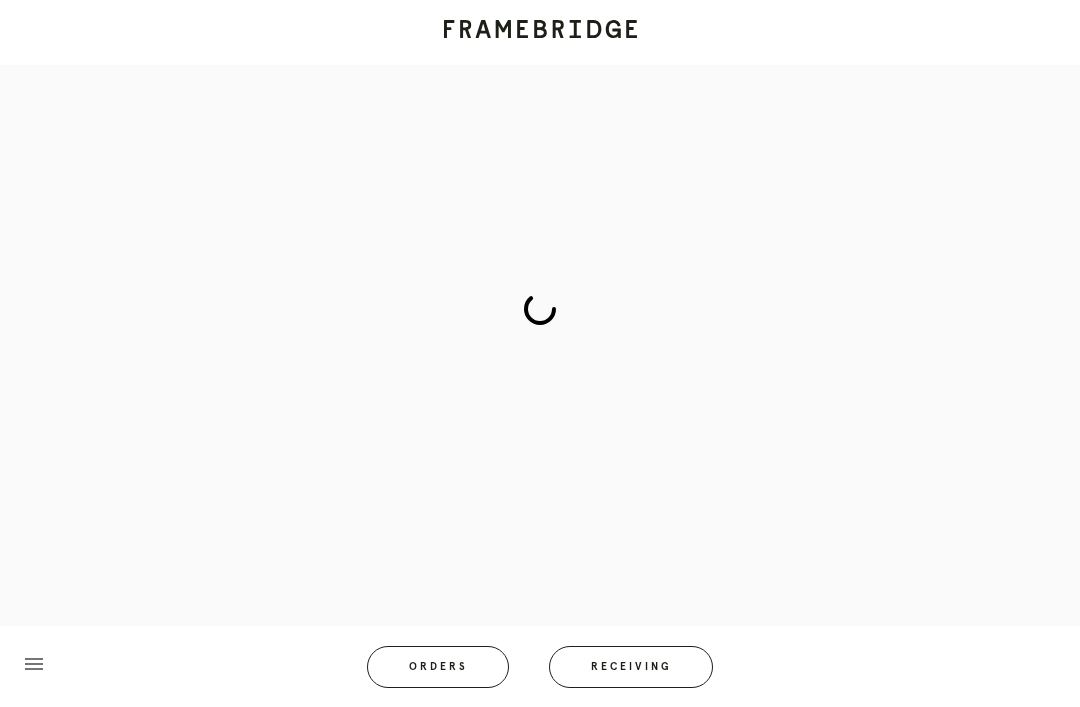 click on "Orders" at bounding box center [438, 667] 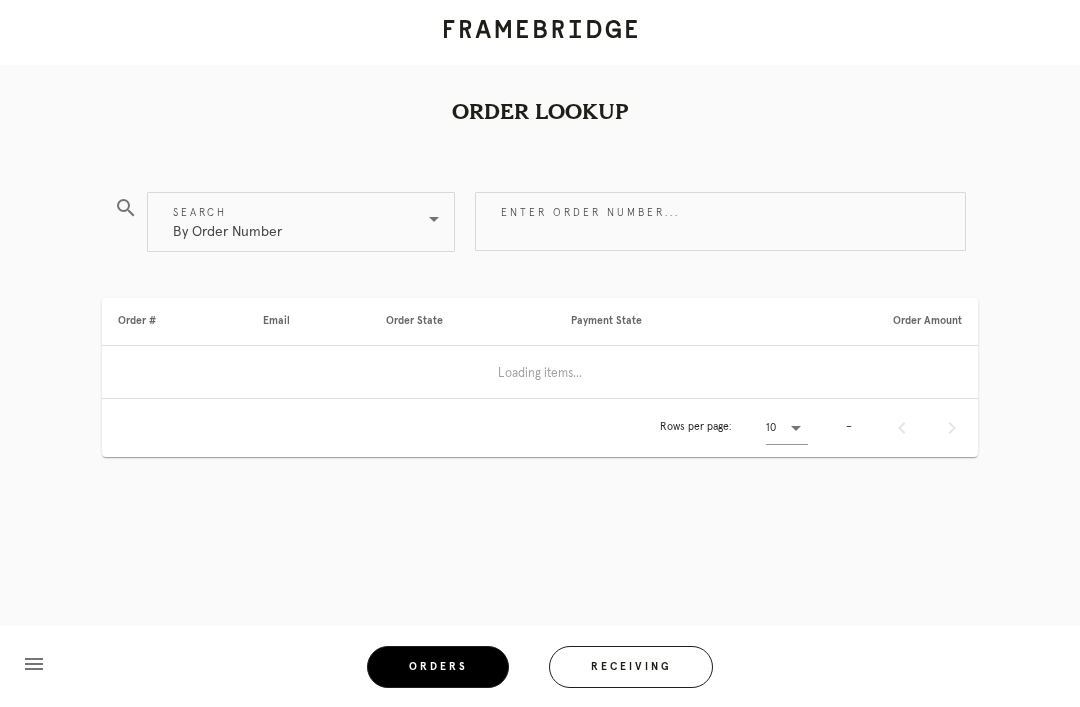 scroll, scrollTop: 64, scrollLeft: 0, axis: vertical 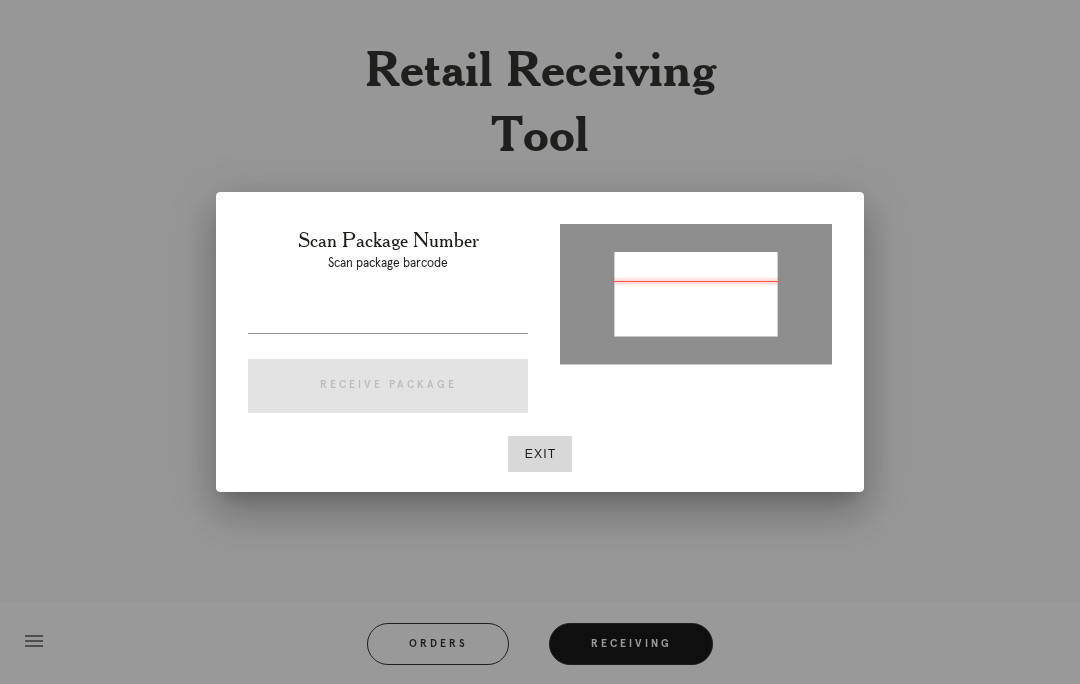 click on "Exit" at bounding box center [540, 454] 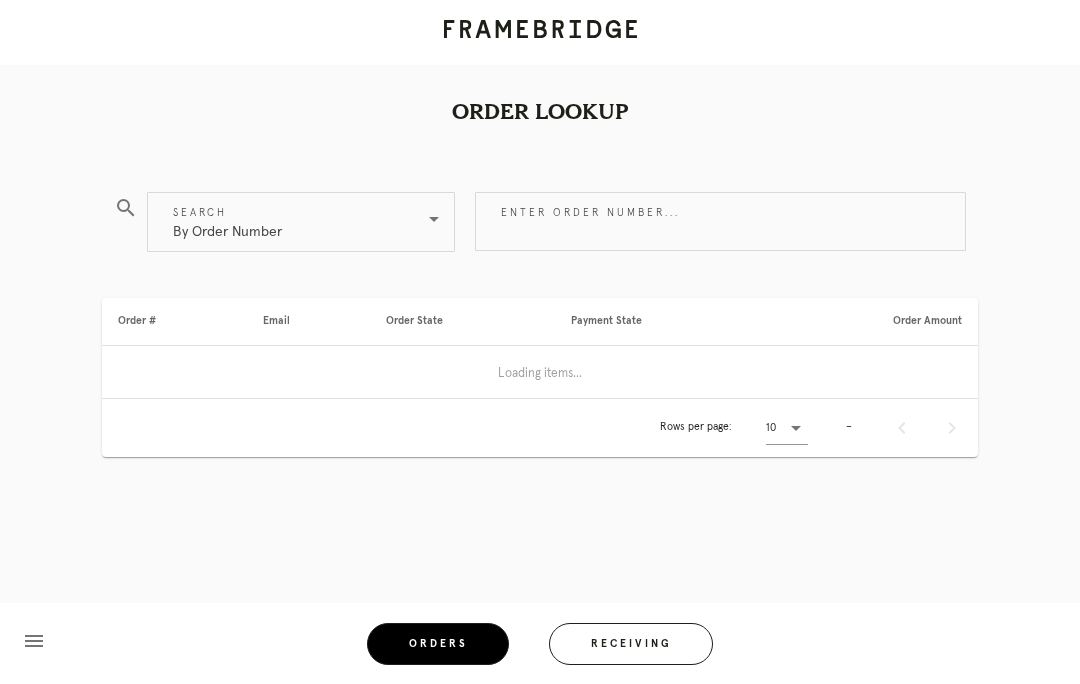 click on "Order Lookup
search Search By Order Number   Enter order number...   Order # Email Order State Payment State Order Amount Loading items... Rows per page: 10 –   menu
Orders
Receiving
Logged in as:   darby.finch@framebridge.com   River North
Logout" at bounding box center (540, 342) 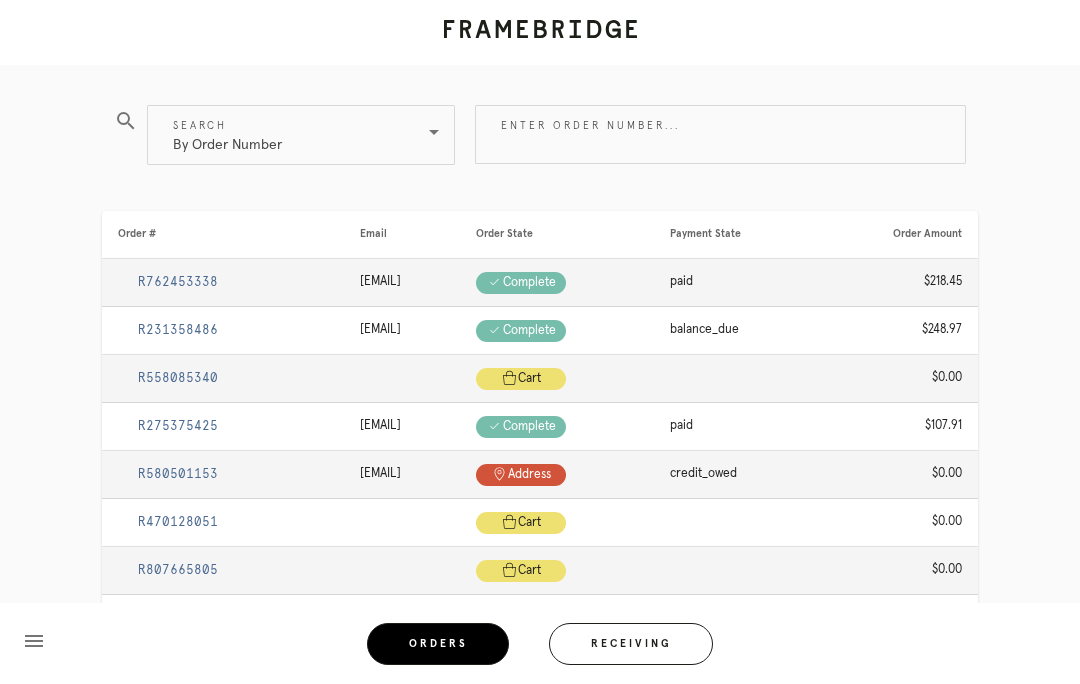 click on "Orders" at bounding box center (438, 644) 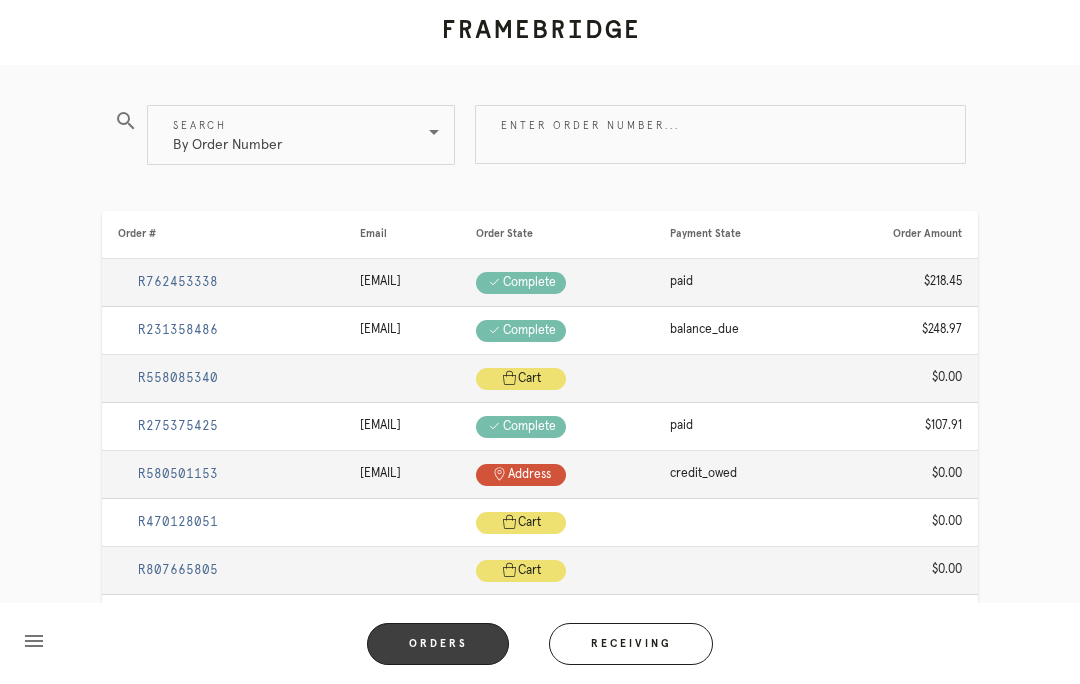 click on "Receiving" at bounding box center [631, 644] 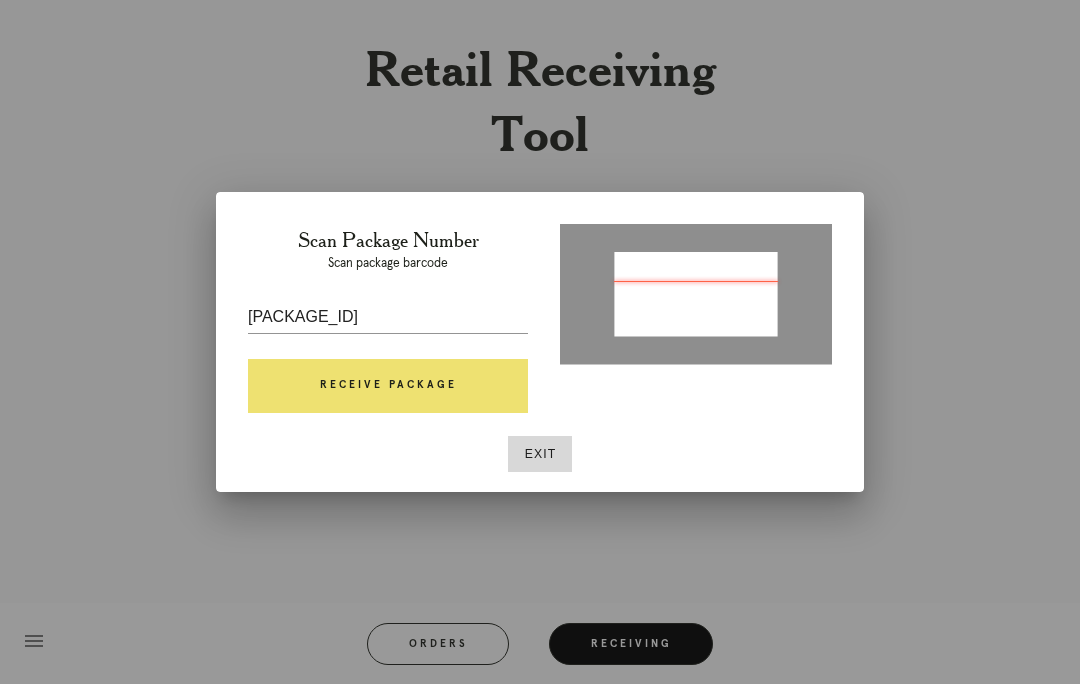 click on "Receive Package" at bounding box center (388, 386) 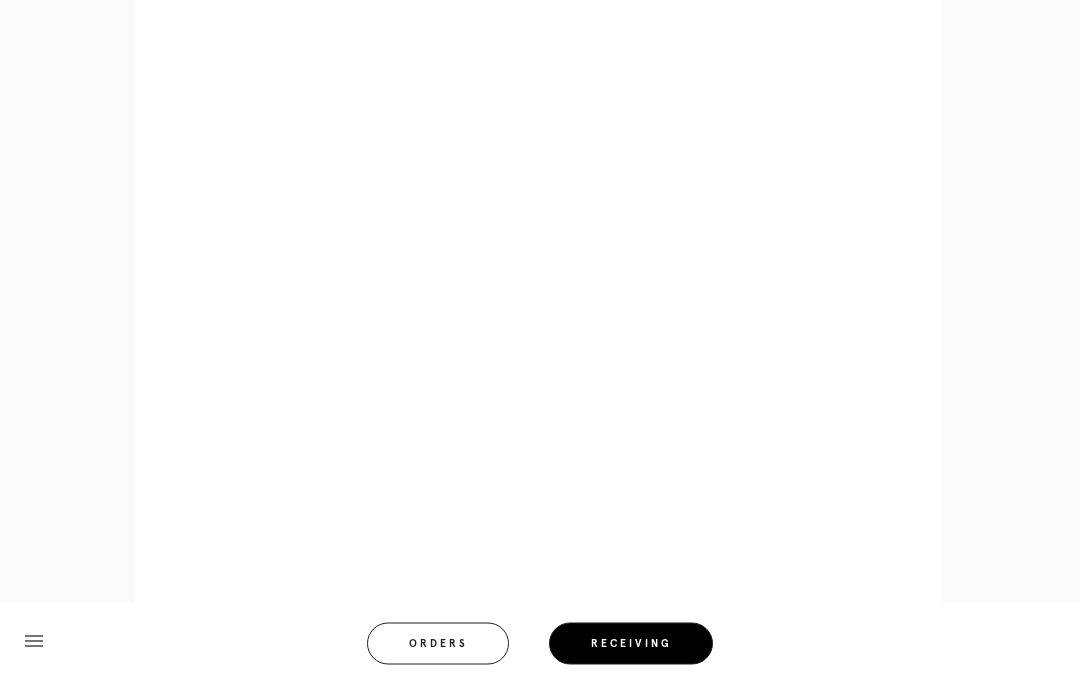 scroll, scrollTop: 851, scrollLeft: 0, axis: vertical 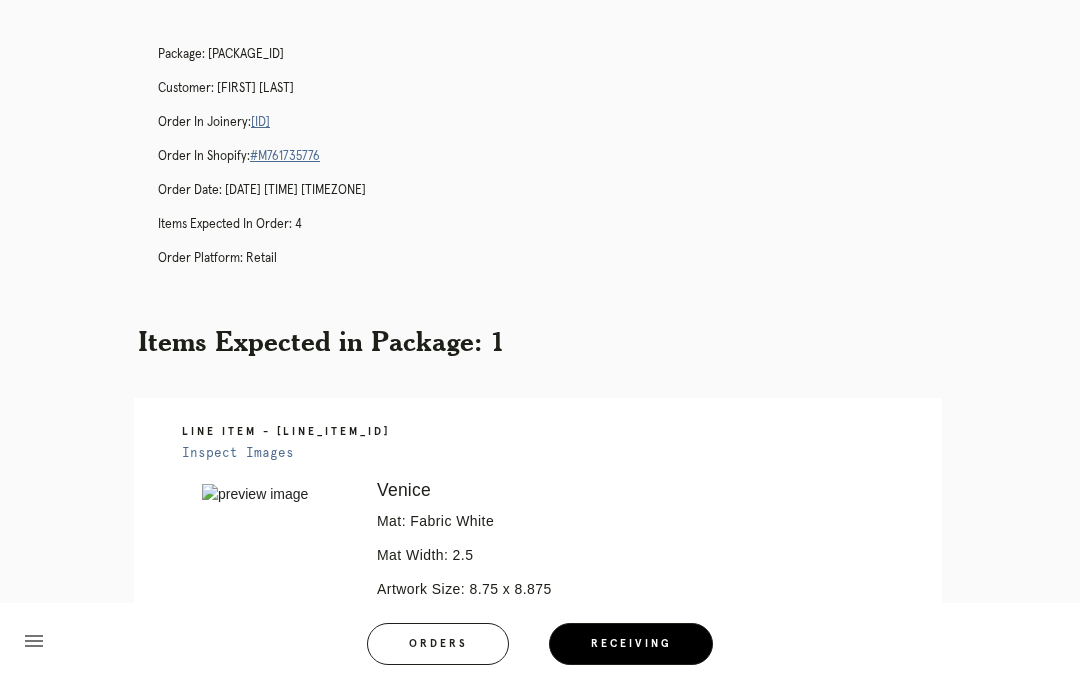 click on "Receiving" at bounding box center (631, 644) 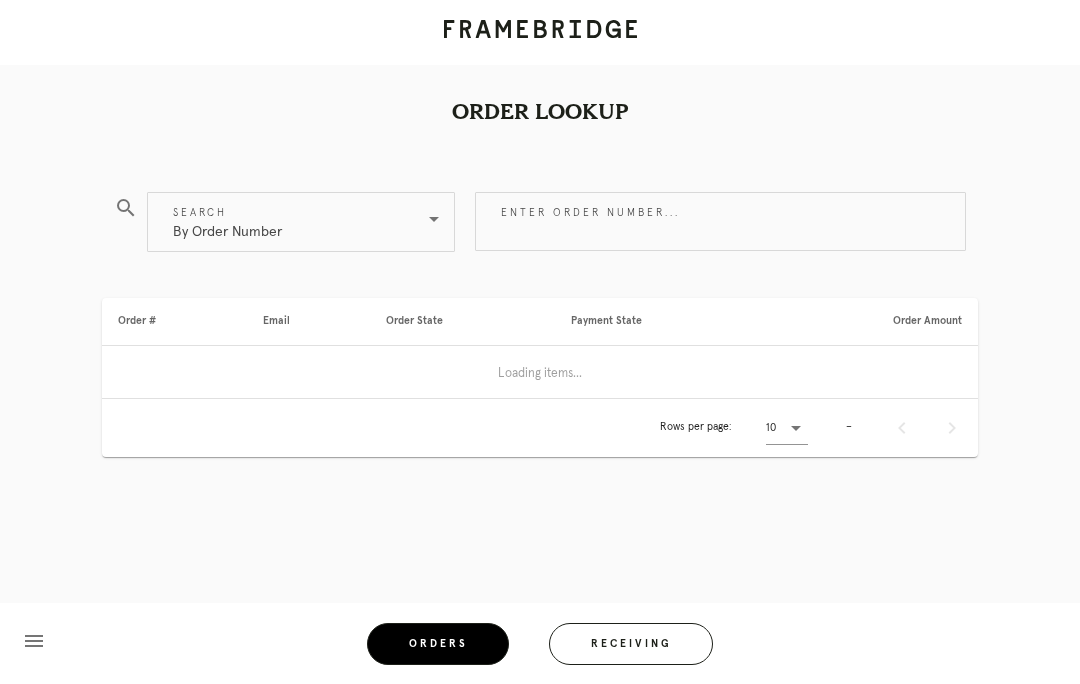 click on "Receiving" at bounding box center (631, 644) 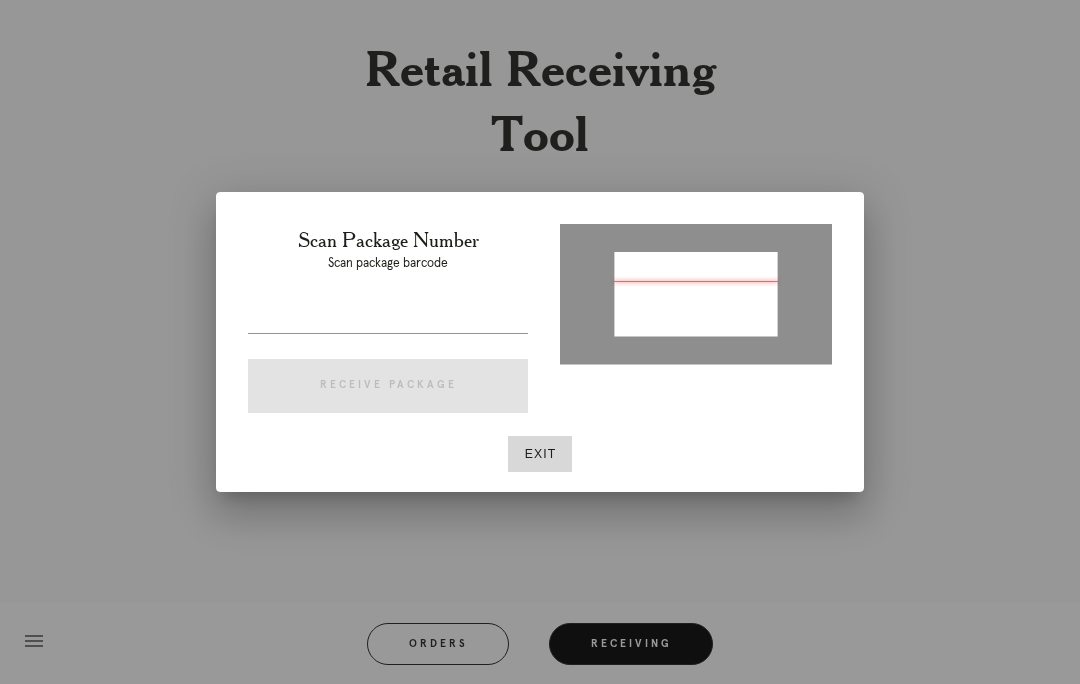 type on "[PACKAGE_ID]" 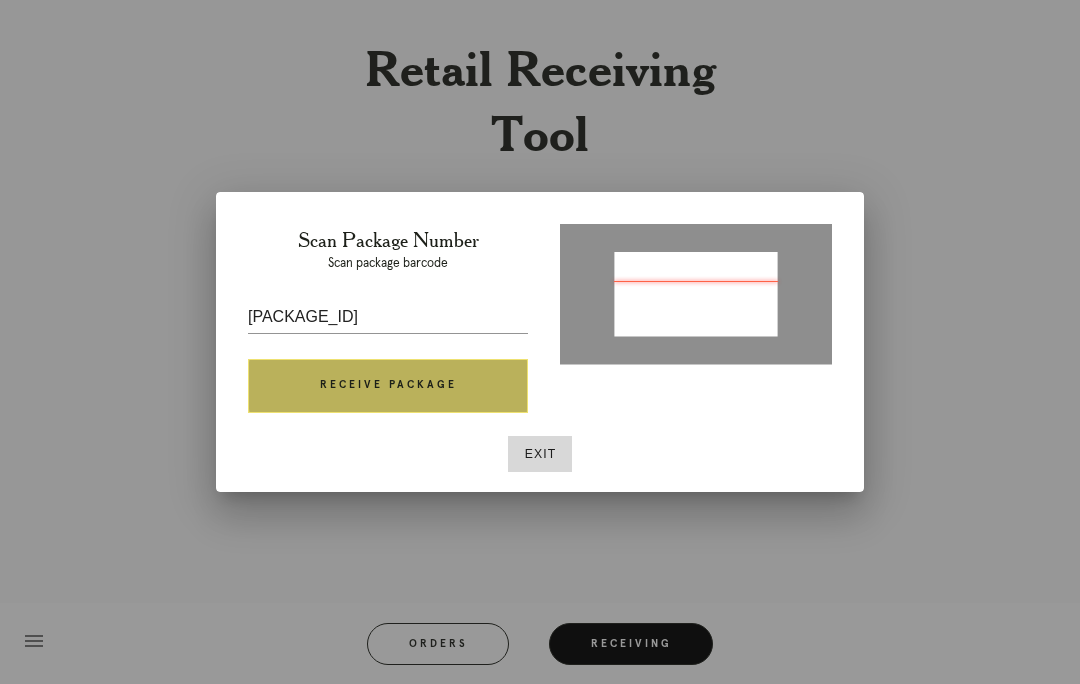 click on "Receive Package" at bounding box center [388, 386] 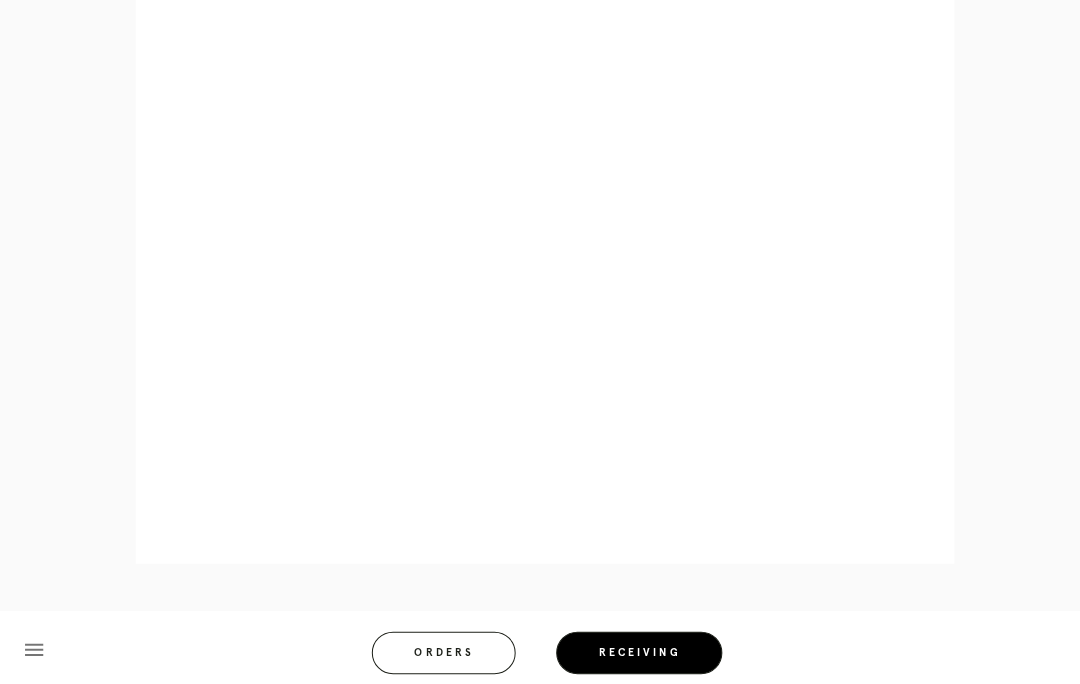 scroll, scrollTop: 867, scrollLeft: 0, axis: vertical 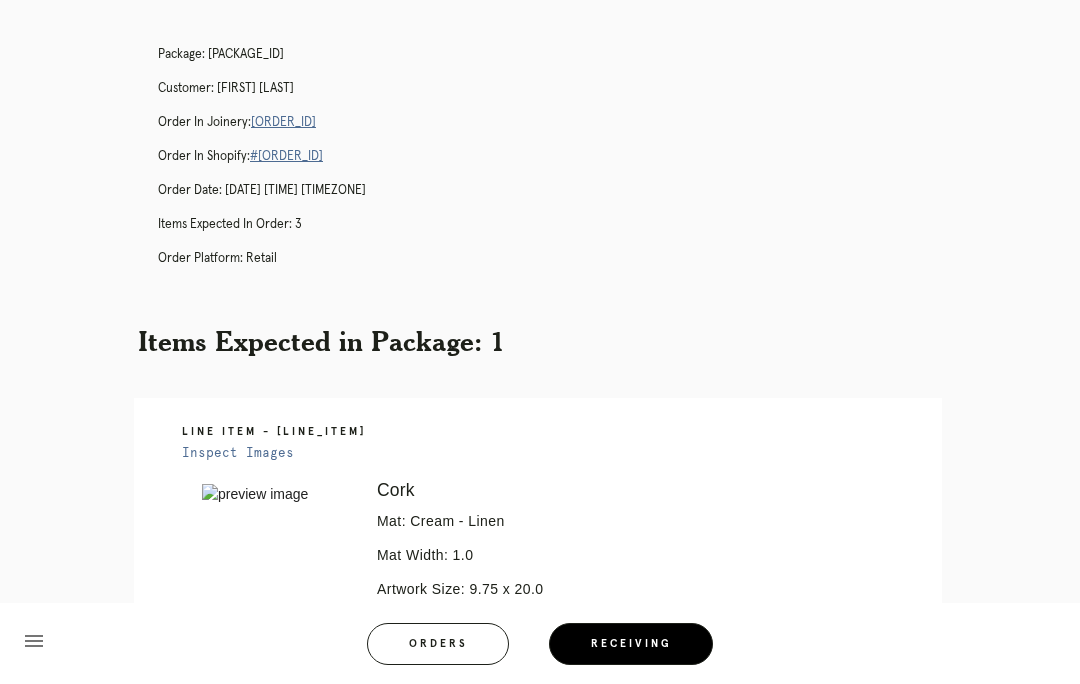 click on "Orders" at bounding box center [438, 644] 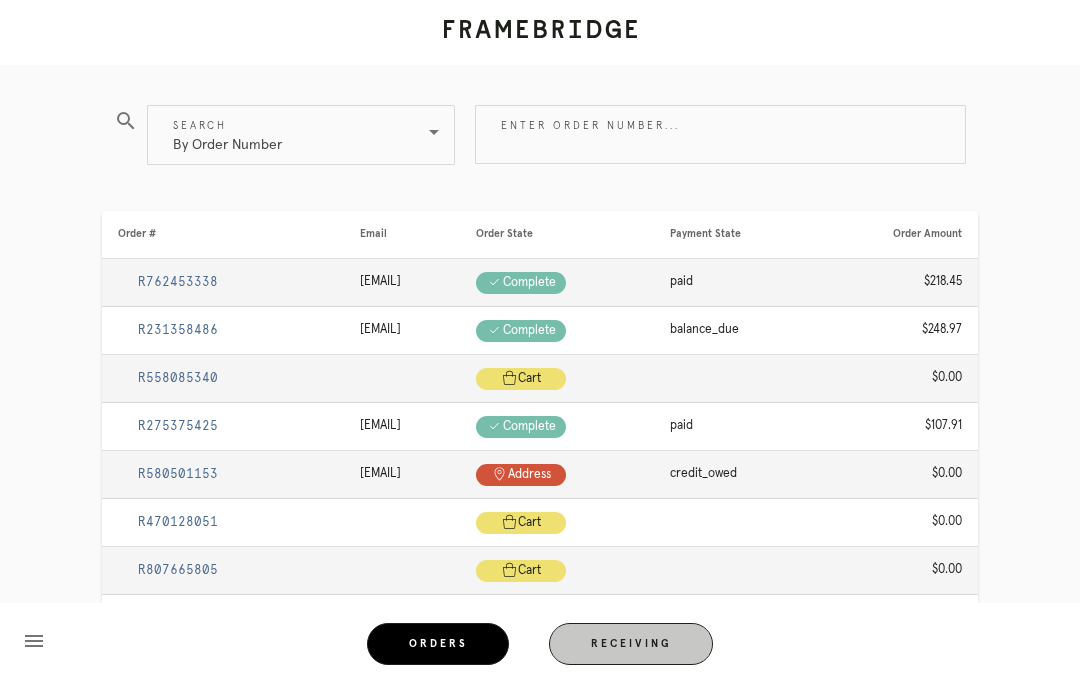 click on "Receiving" at bounding box center (631, 644) 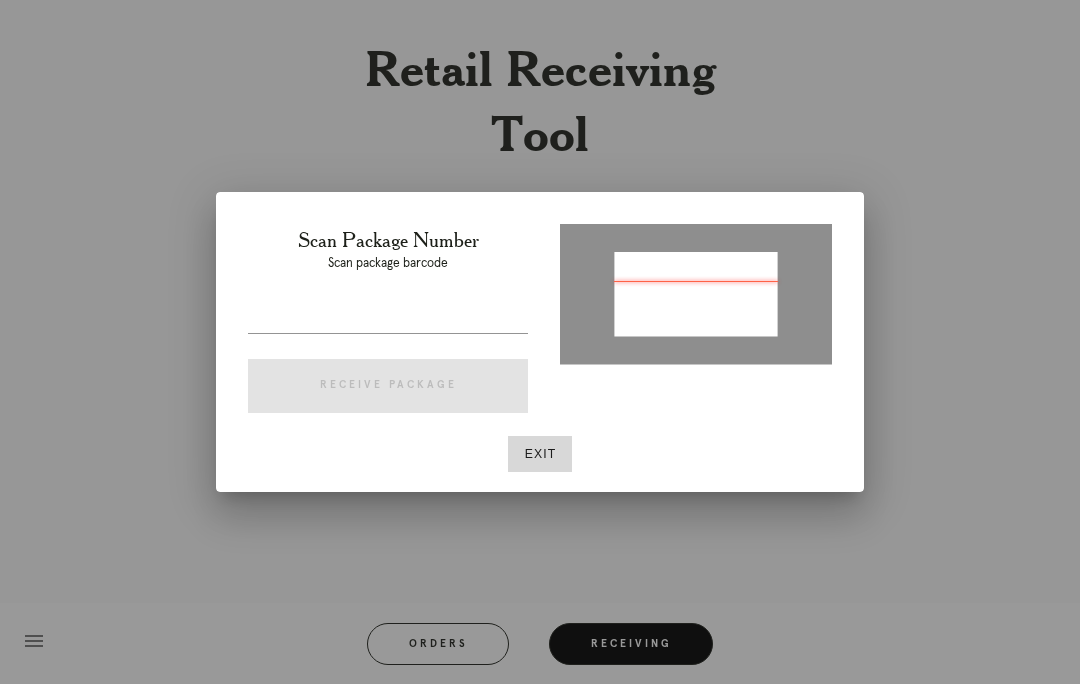 type on "[PACKAGE_ID]" 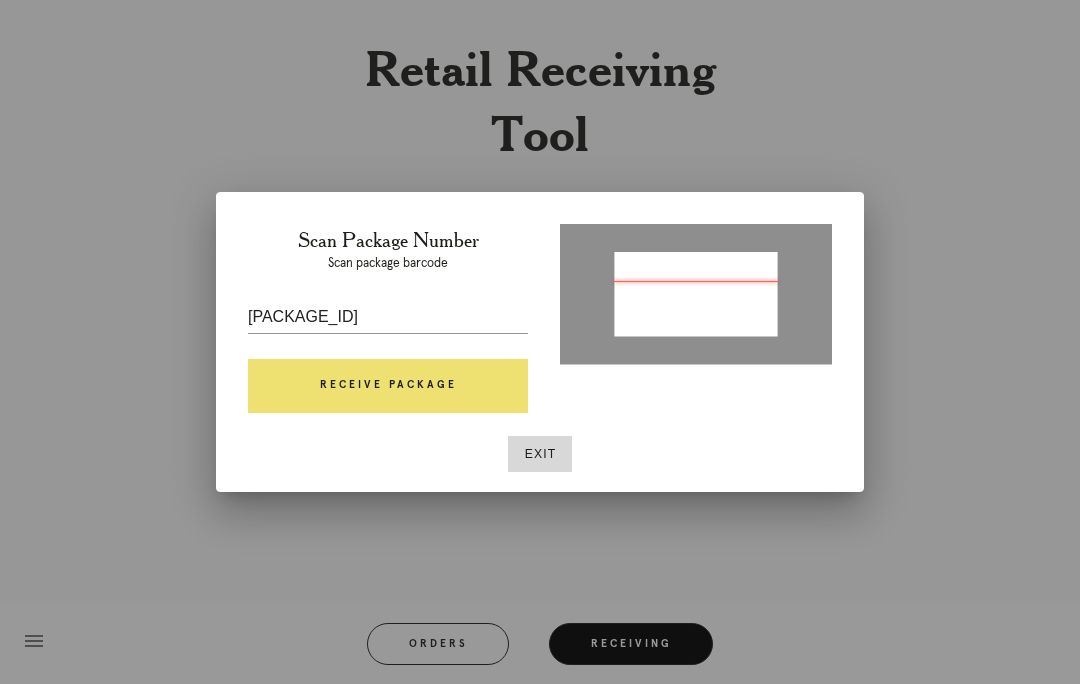 click on "Receive Package" at bounding box center [388, 386] 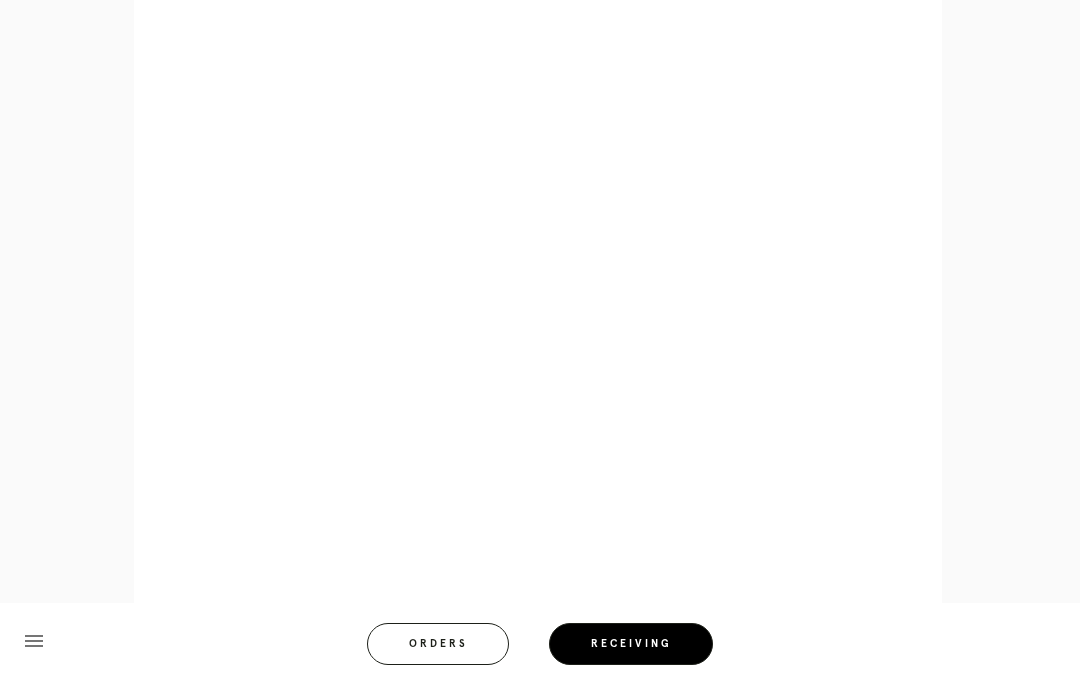 scroll, scrollTop: 929, scrollLeft: 0, axis: vertical 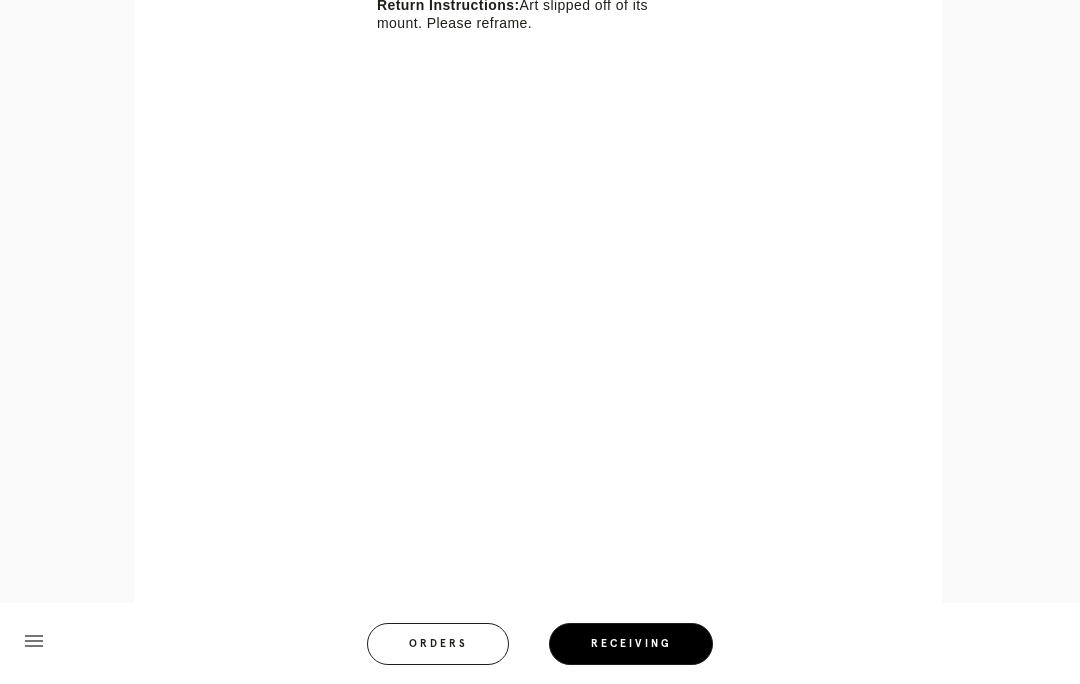 click on "Retail Receiving Tool   close   Package: [PACKAGE_ID]   Customer: [FIRST] [LAST]
Order in Joinery:
[ORDER_ID]
Order in Shopify:
#[ORDER_ID]
Order Date:
[DATE]  [TIME] [TIMEZONE]
Items Expected in Order: 1   Order Platform: retail     Items Expected in Package:  1
Line Item - [LINE_ITEM]
Inspect Images
Error retreiving frame spec #[SPEC_ERROR]
Black Walnut (Gallery)
Mat: Soft Gray
Mat Width: 1.0
Artwork Size:
19.875
x
16.0
Frame Size:
23.125
x
19.25
Conveyance: shipped
Attempt: 2
Hanging Hardware: Wire, 2-Hole Hanger, Large Sticker
Instructions from Retail Associate:
Keep both original mats, adhere together and float mount
Return Instructions:" at bounding box center [540, -79] 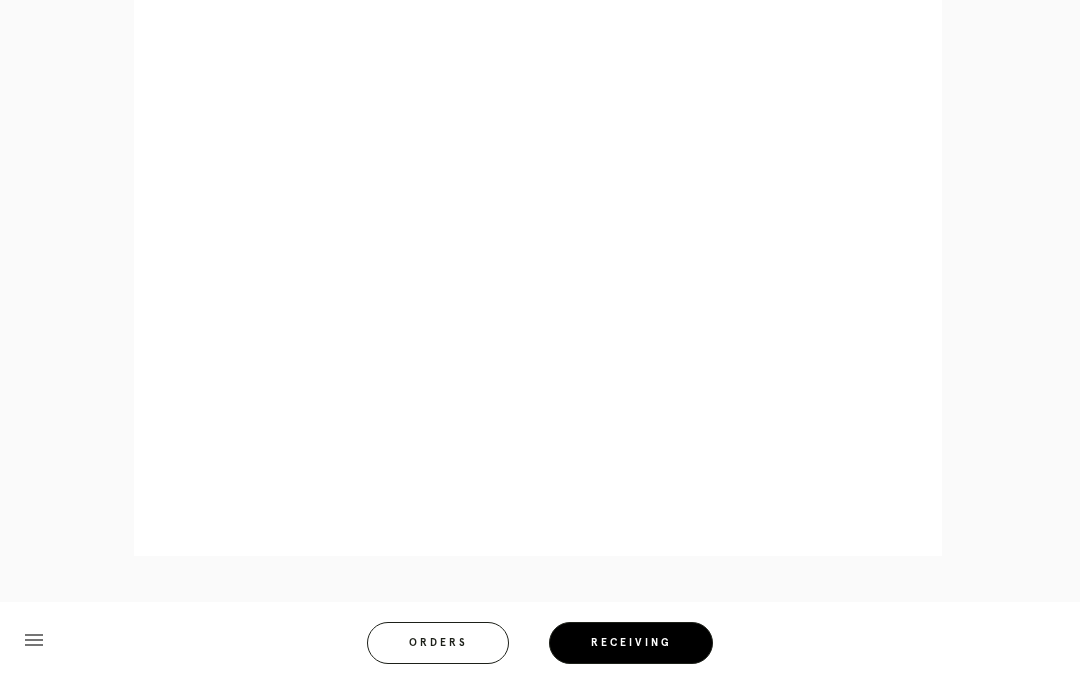 scroll, scrollTop: 1101, scrollLeft: 0, axis: vertical 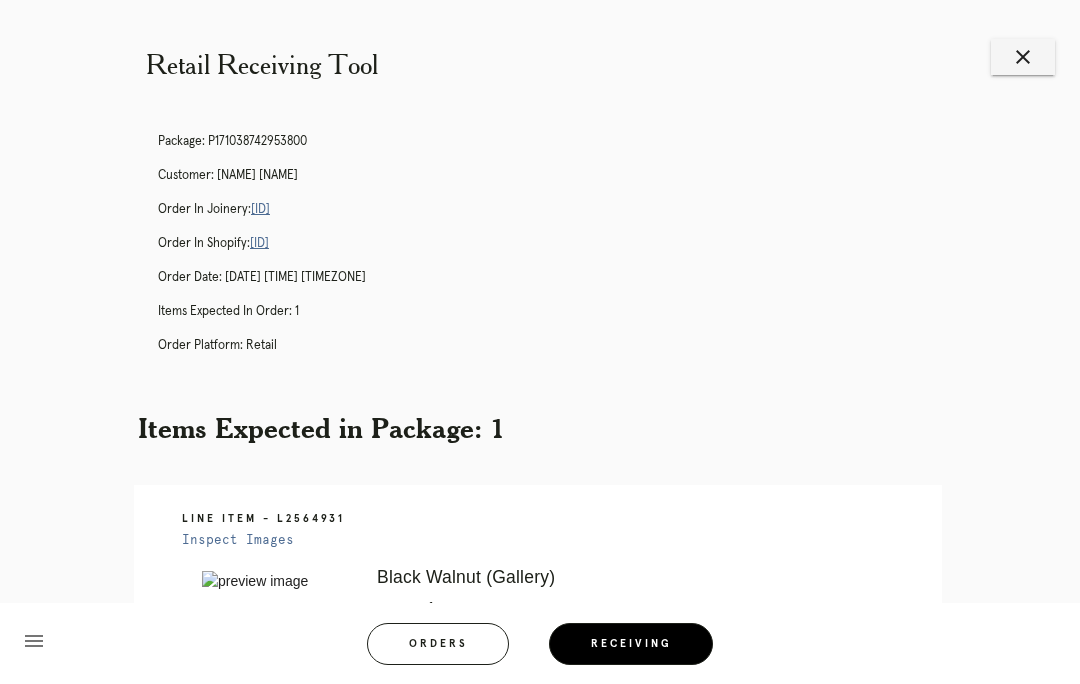 click on "R978929082" at bounding box center (260, 209) 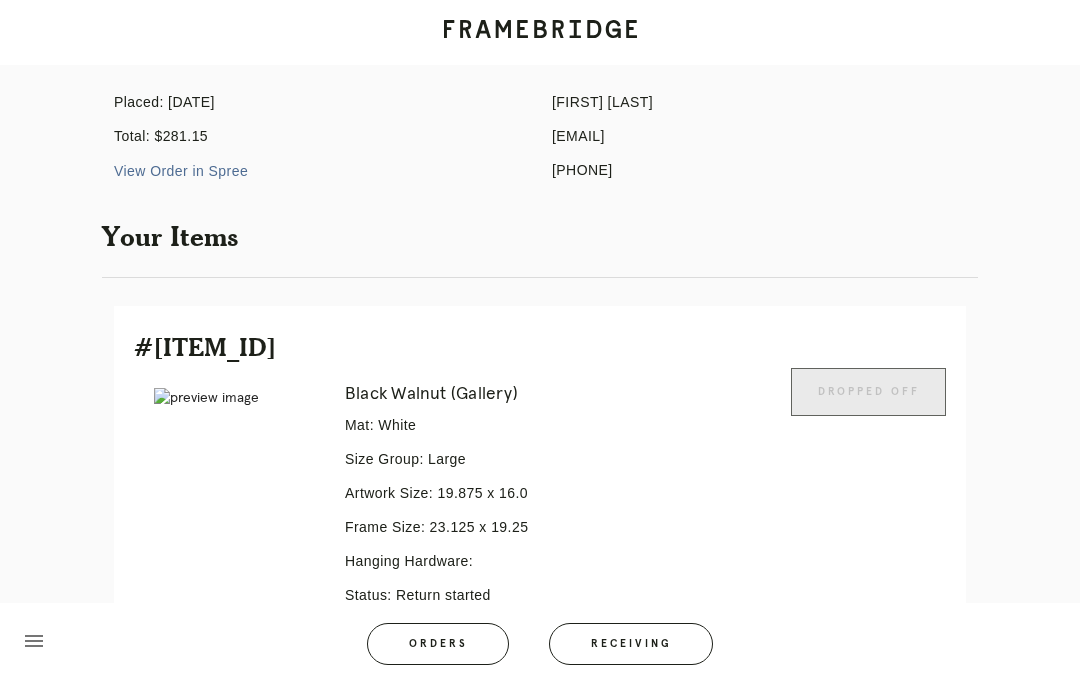 scroll, scrollTop: 378, scrollLeft: 0, axis: vertical 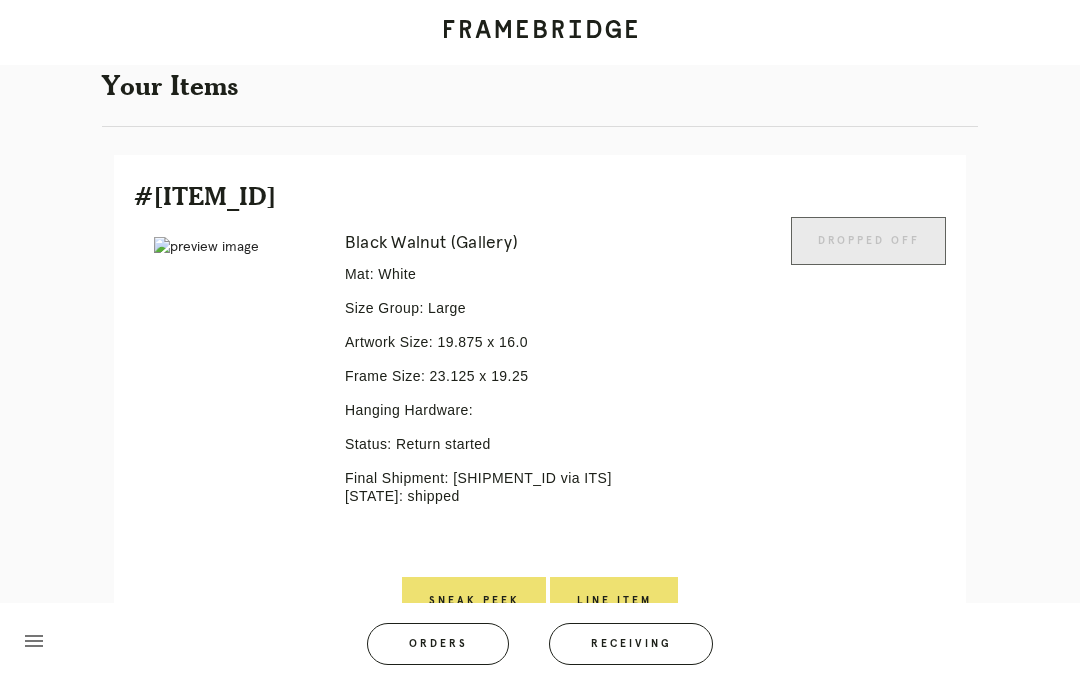 click on "Line Item" at bounding box center [614, 601] 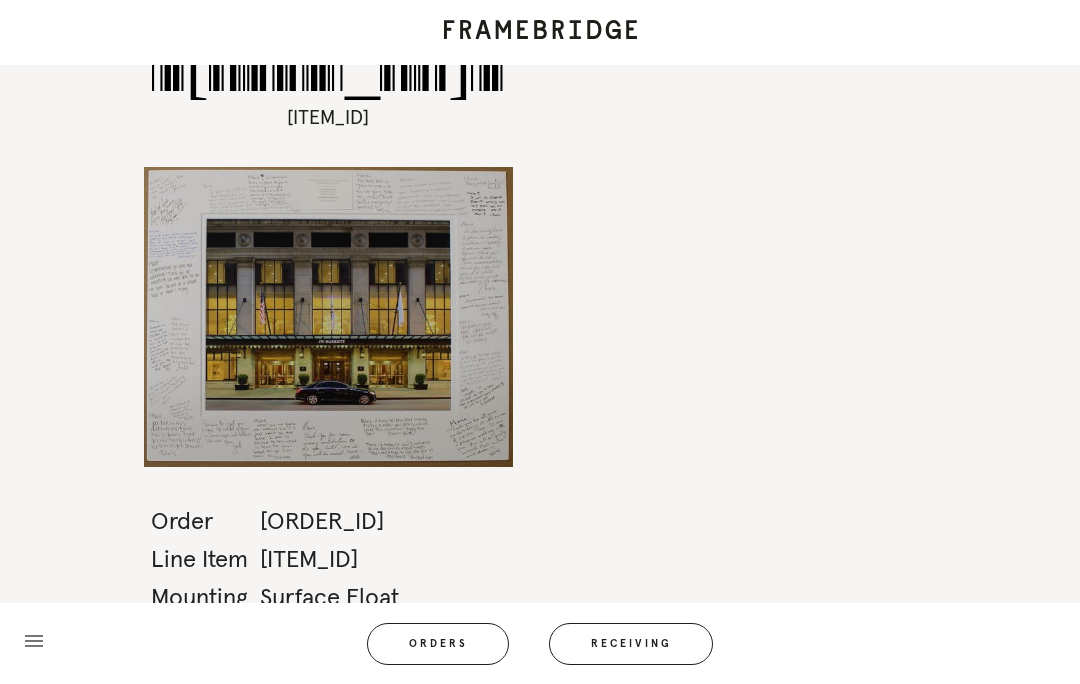 scroll, scrollTop: 87, scrollLeft: 0, axis: vertical 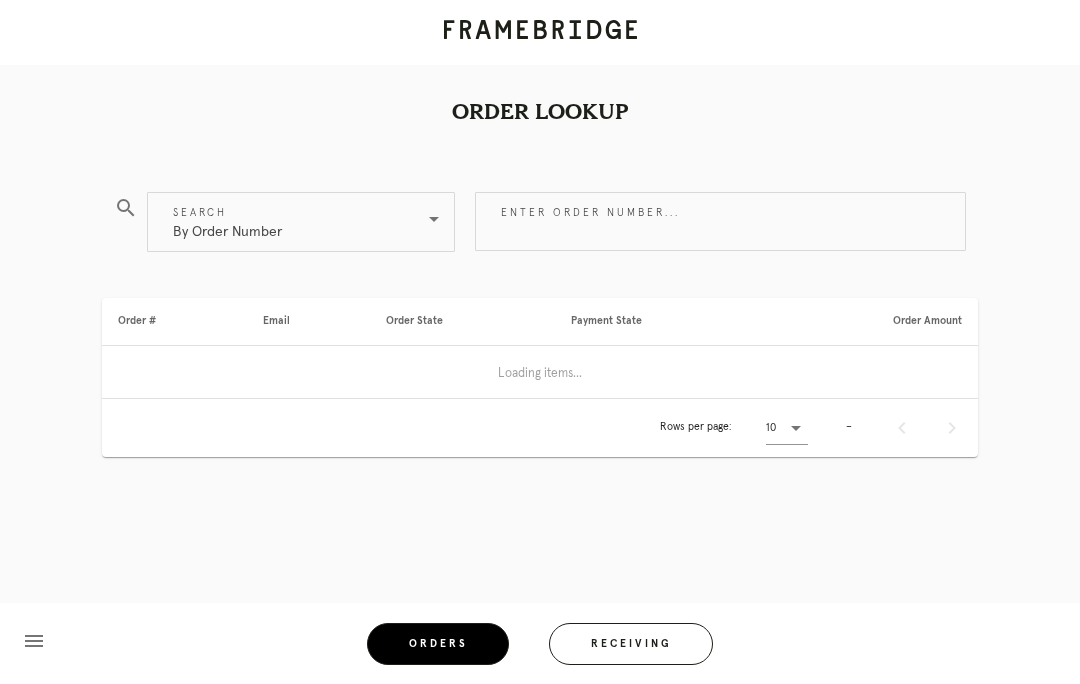 click on "Receiving" at bounding box center [631, 644] 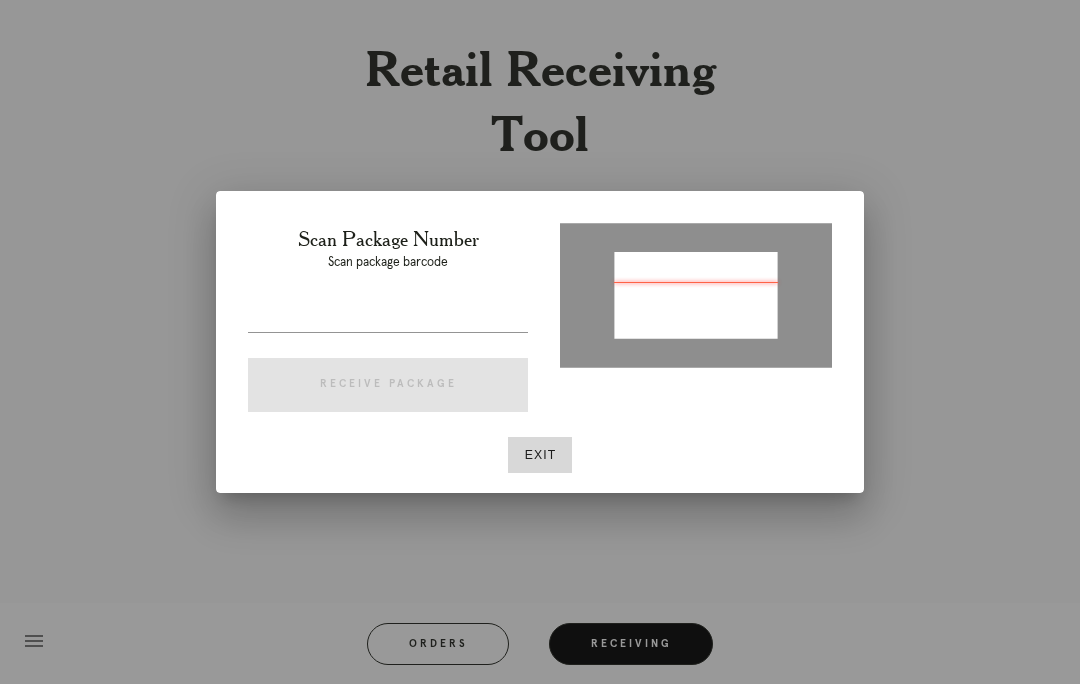 type on "P846363578487283" 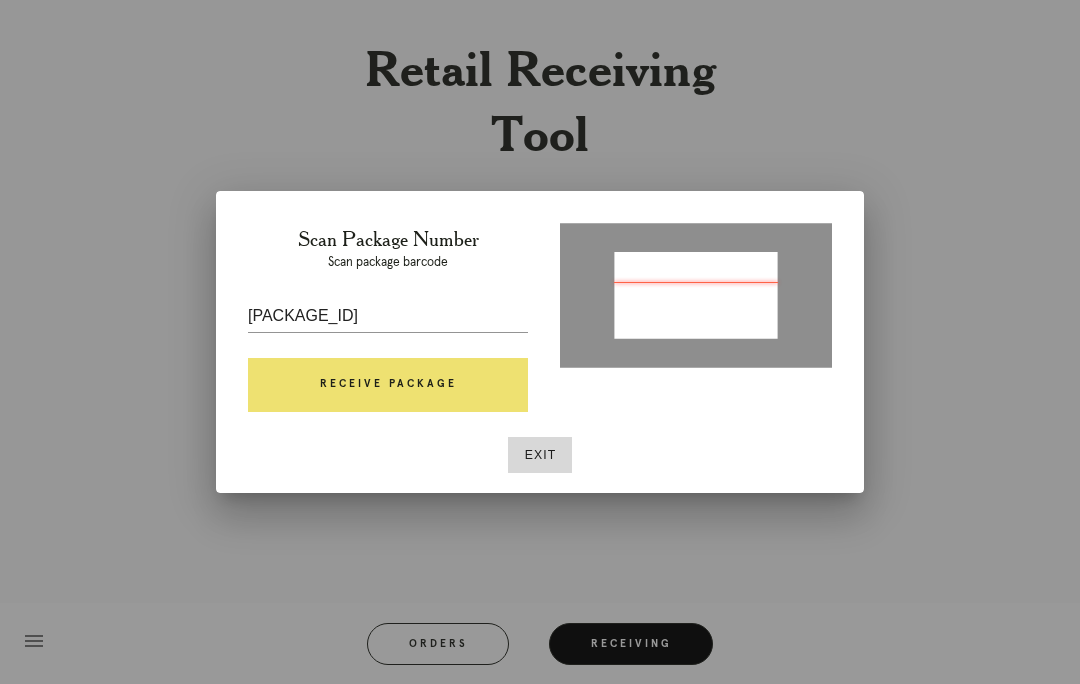 click on "Receive Package" at bounding box center [388, 385] 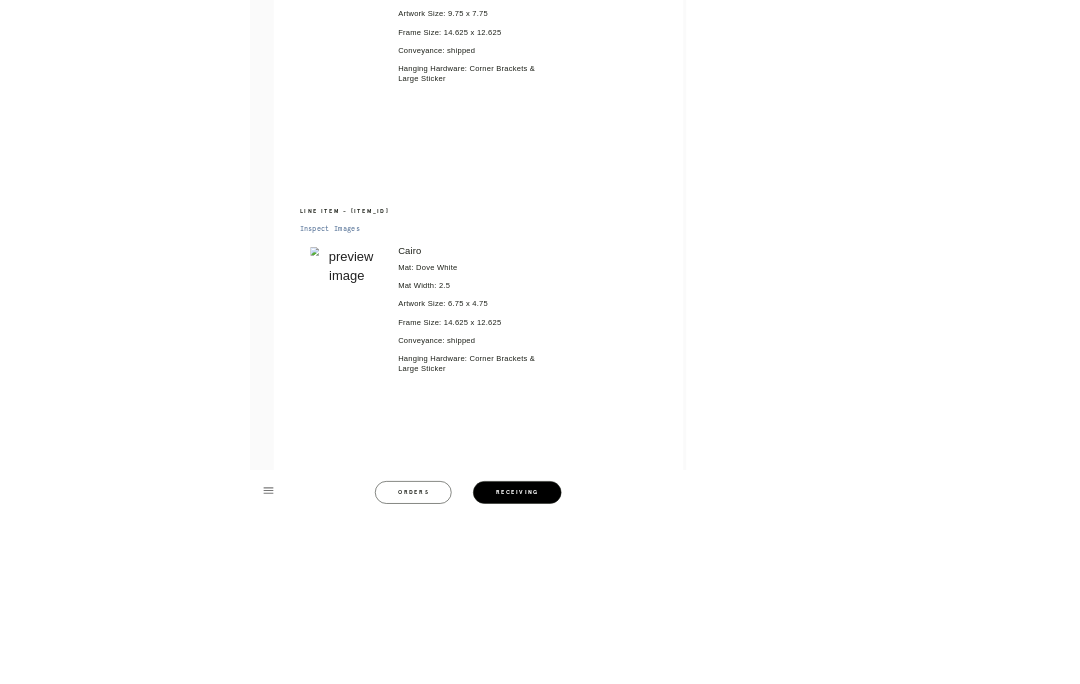 scroll, scrollTop: 798, scrollLeft: 0, axis: vertical 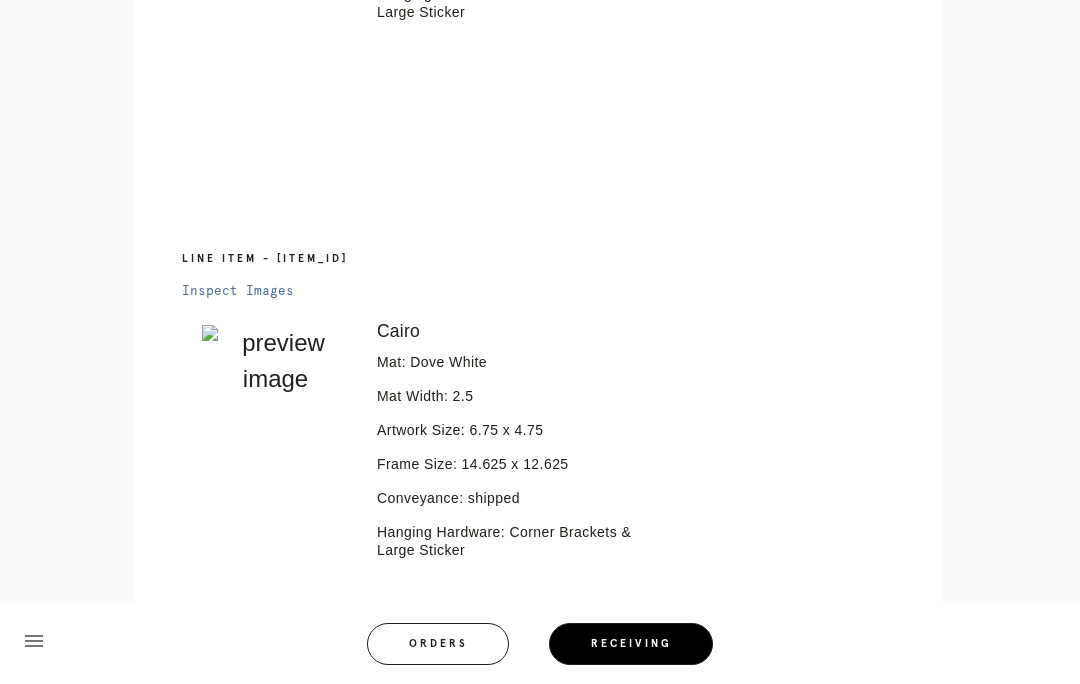 click on "Line Item - L5824324
Inspect Images
Error retreiving frame spec #9787916
Cairo
Mat: Dove White
Mat Width: 2.5
Artwork Size:
6.75
x
4.75
Frame Size:
14.625
x
12.625
Conveyance: shipped
Hanging Hardware: Corner Brackets & Large Sticker" at bounding box center (538, 502) 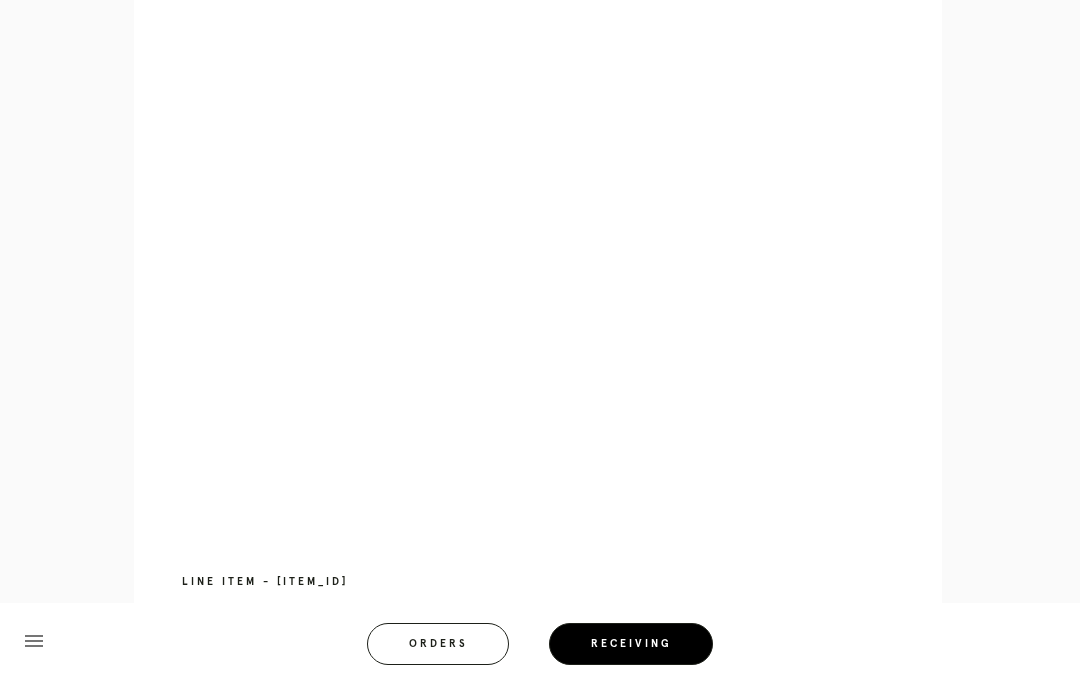 scroll, scrollTop: 935, scrollLeft: 0, axis: vertical 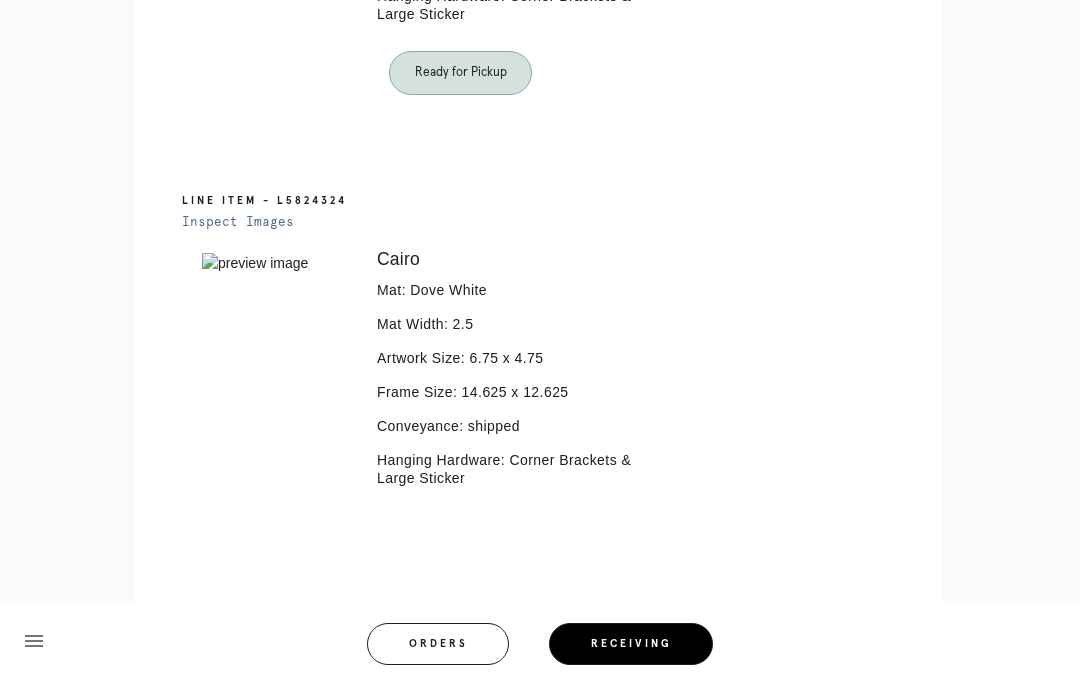 click on "Line Item - L5824324
Inspect Images
Error retreiving frame spec #9787916
[CITY]
Mat: Dove White
Mat Width: 2.5
Artwork Size:
6.75
x
4.75
Frame Size:
14.625
x
12.625
Conveyance: shipped
Hanging Hardware: Corner Brackets & Large Sticker" at bounding box center [538, 747] 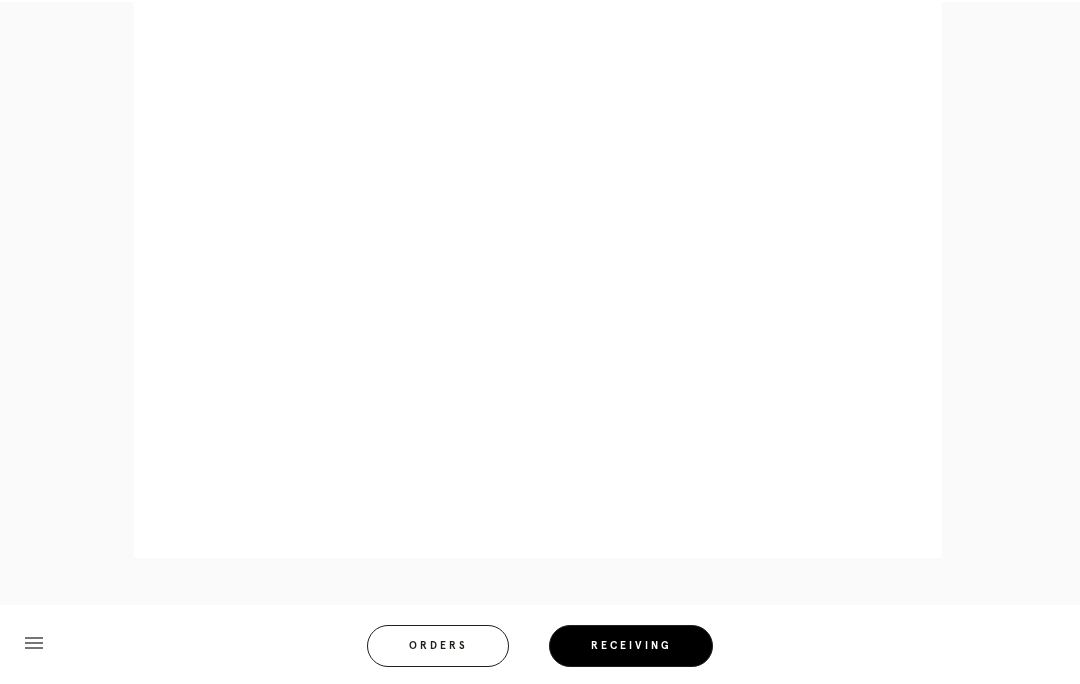 scroll, scrollTop: 1322, scrollLeft: 0, axis: vertical 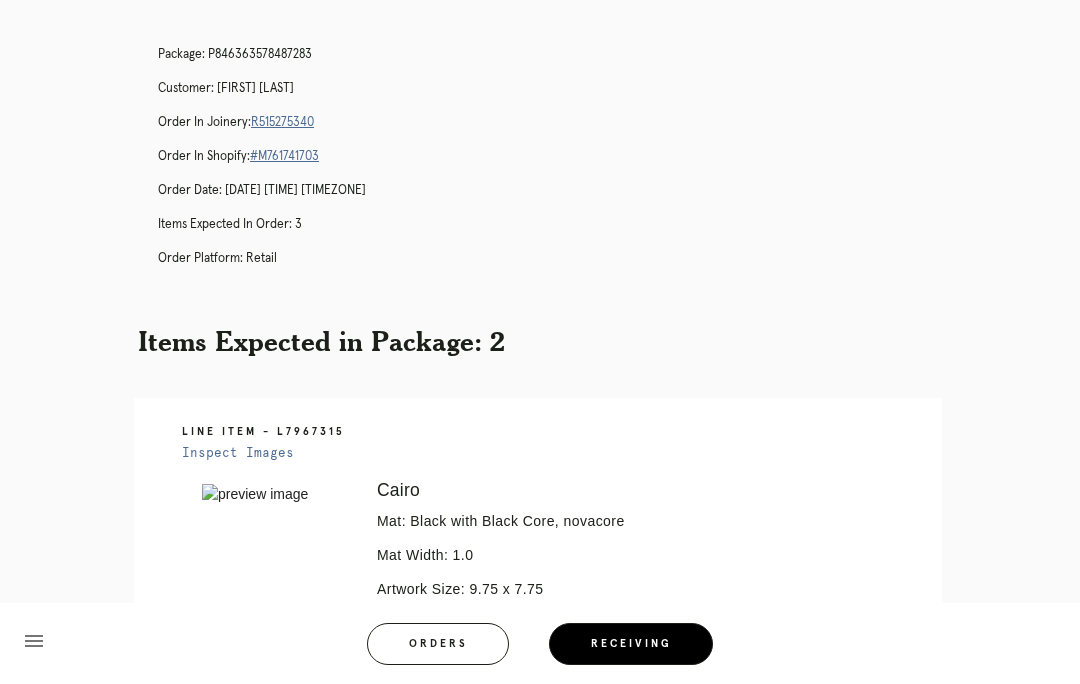 click on "Orders" at bounding box center [438, 644] 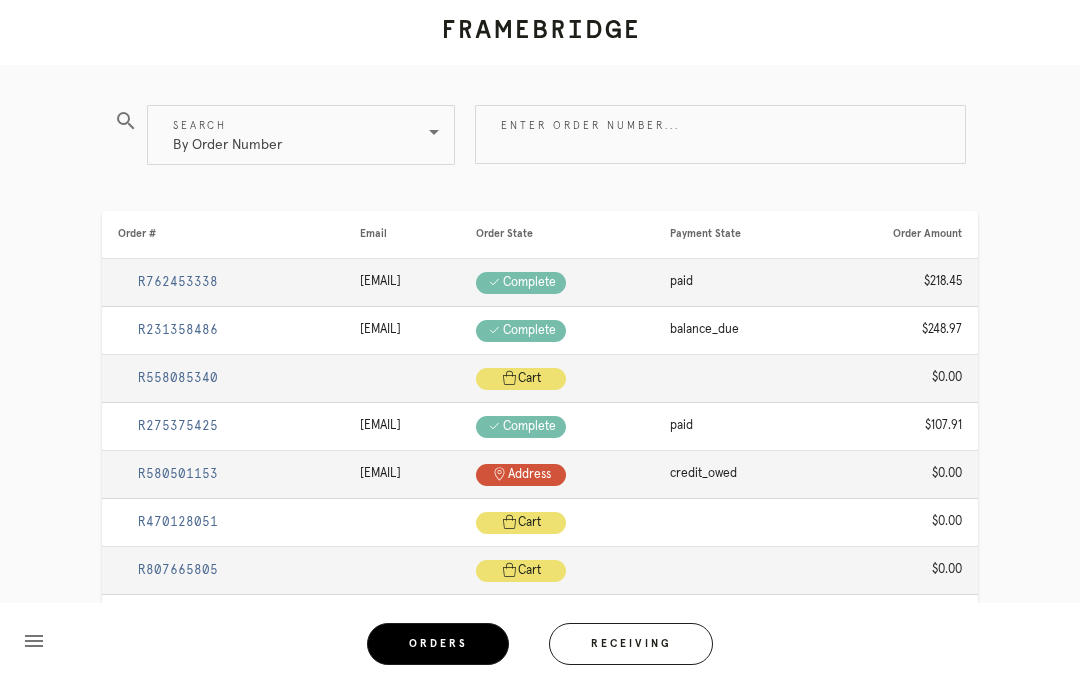 click on "Receiving" at bounding box center (631, 644) 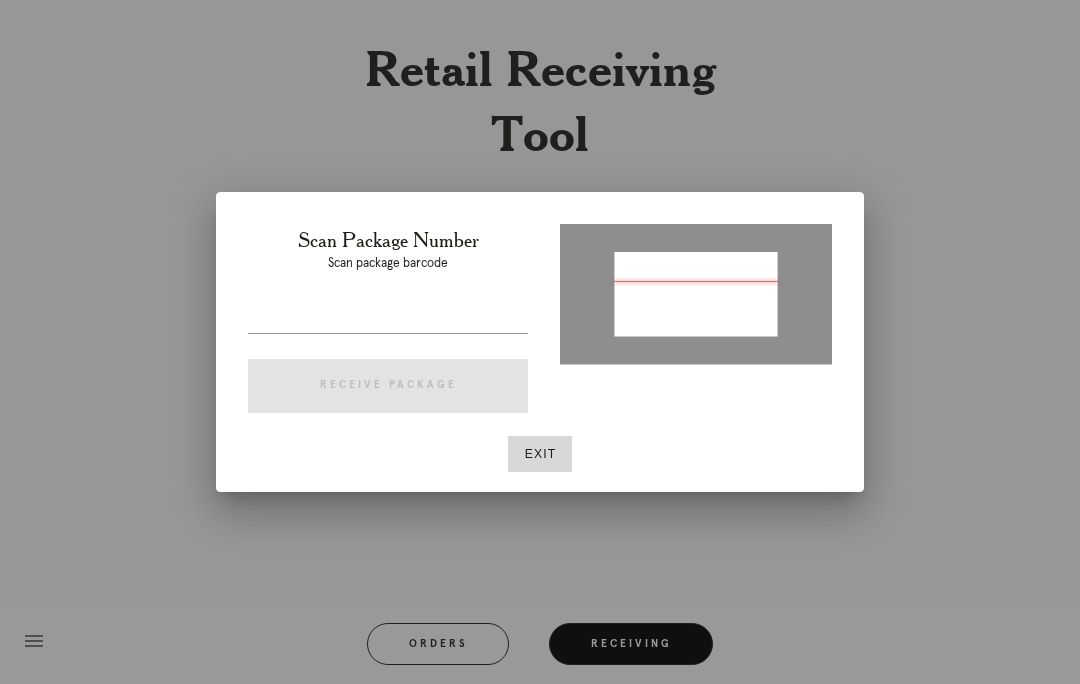 type on "L3W988309060551552" 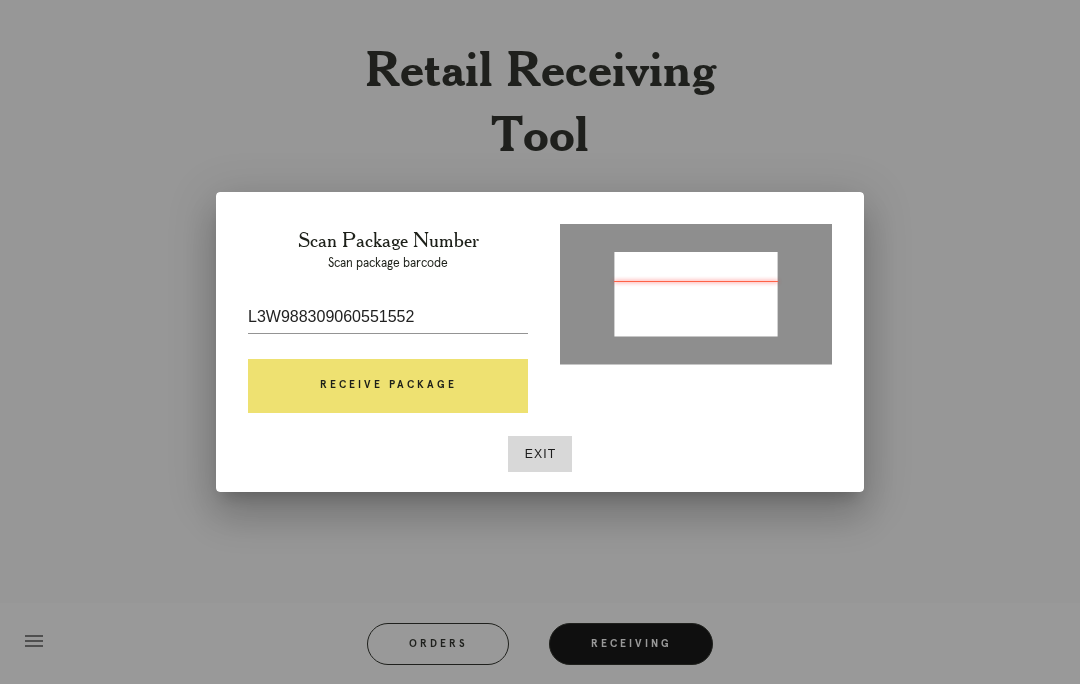 click on "Scan Package Number   Scan package barcode   L3W988309060551552   Receive Package" at bounding box center (388, 324) 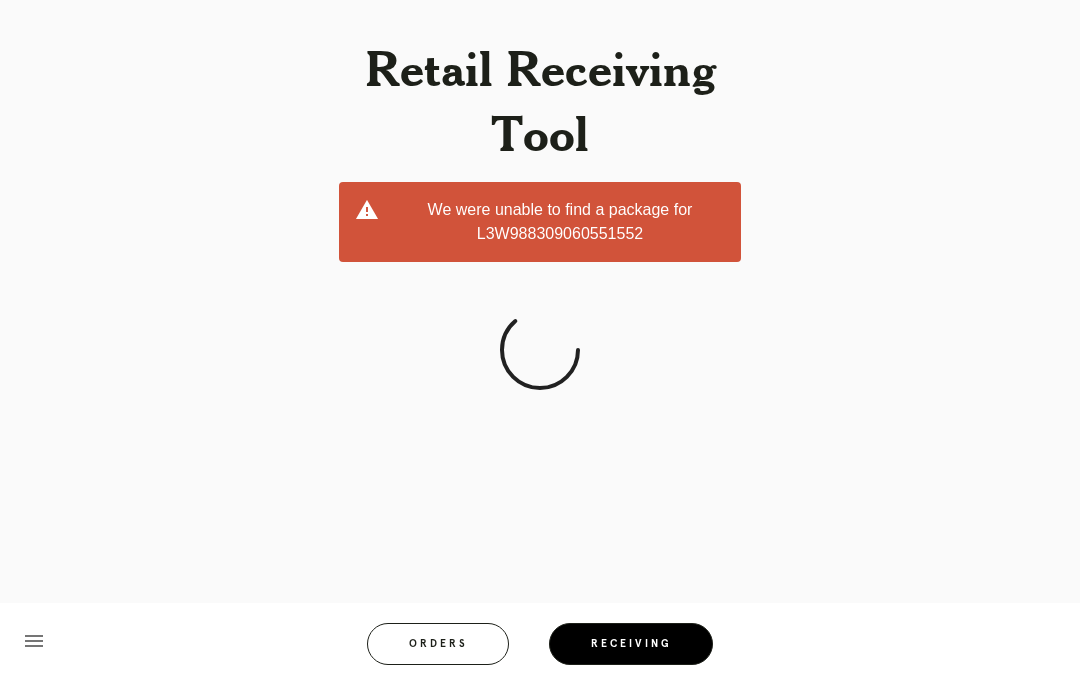 click on "Orders" at bounding box center (438, 644) 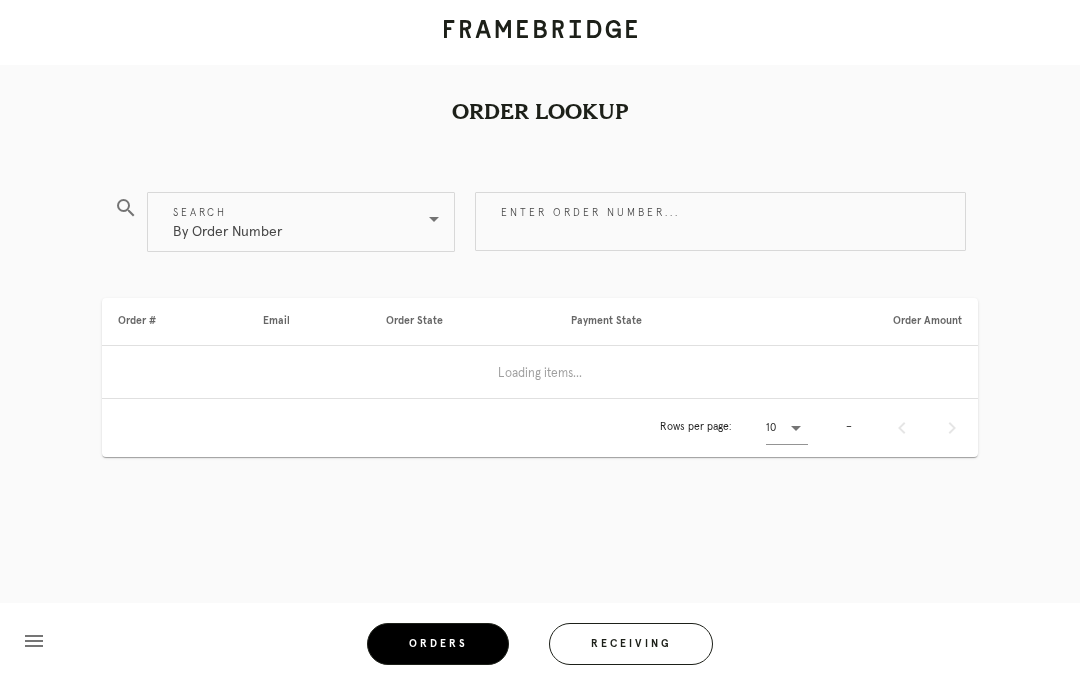 click on "Receiving" at bounding box center (631, 644) 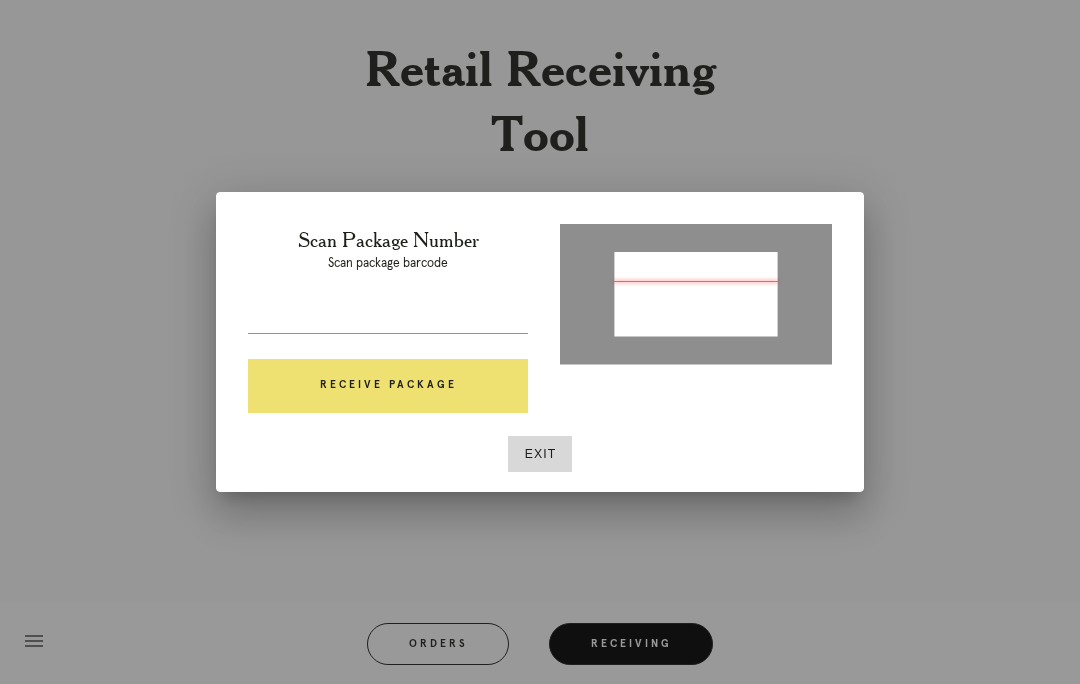 type on "P869404813296619" 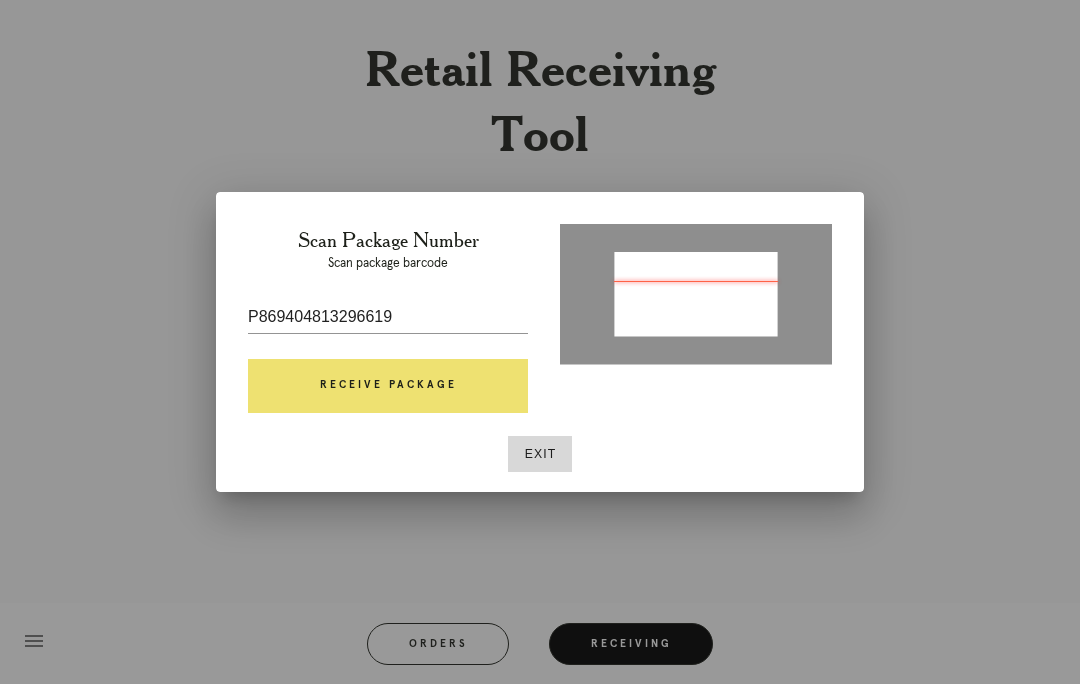 click on "Receive Package" at bounding box center [388, 386] 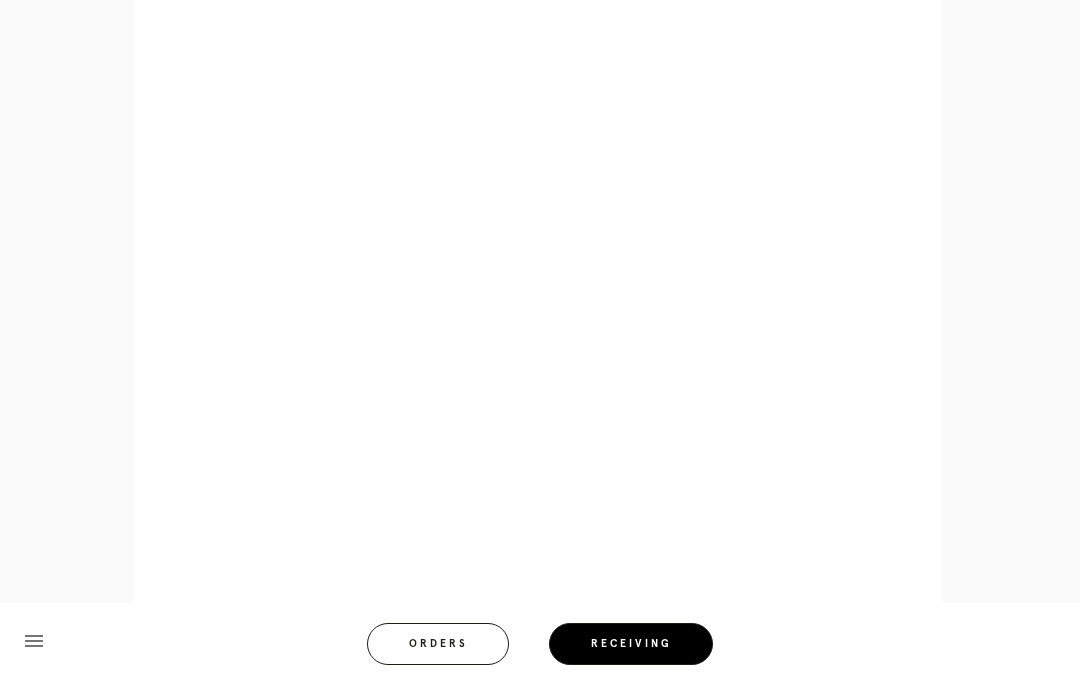 scroll, scrollTop: 928, scrollLeft: 0, axis: vertical 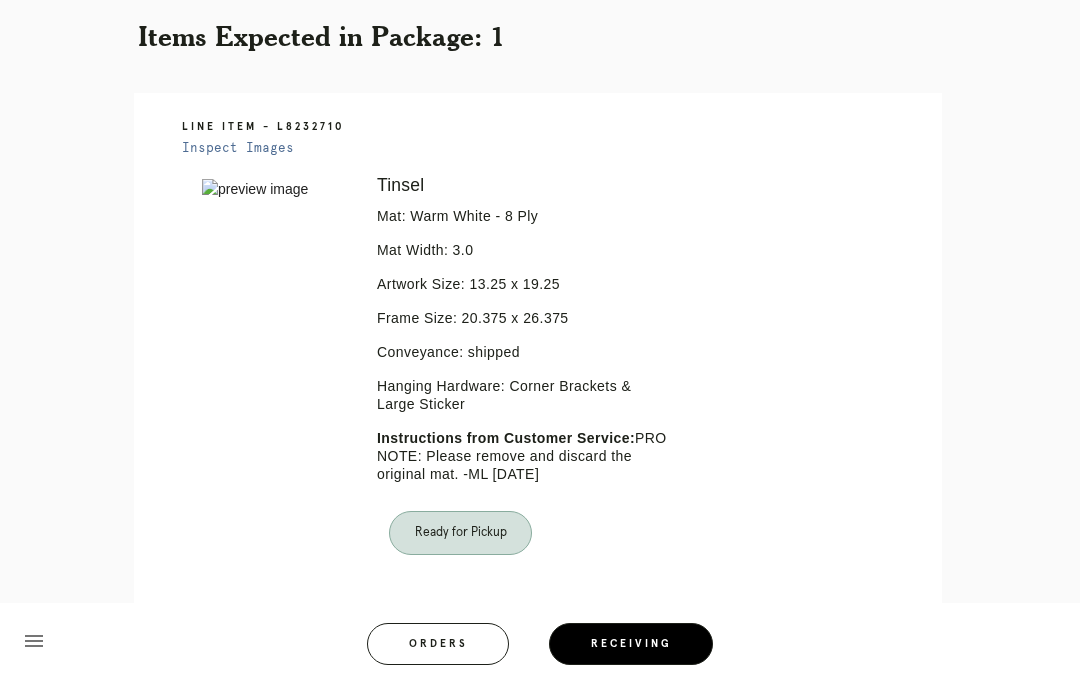 click on "Orders" at bounding box center [438, 644] 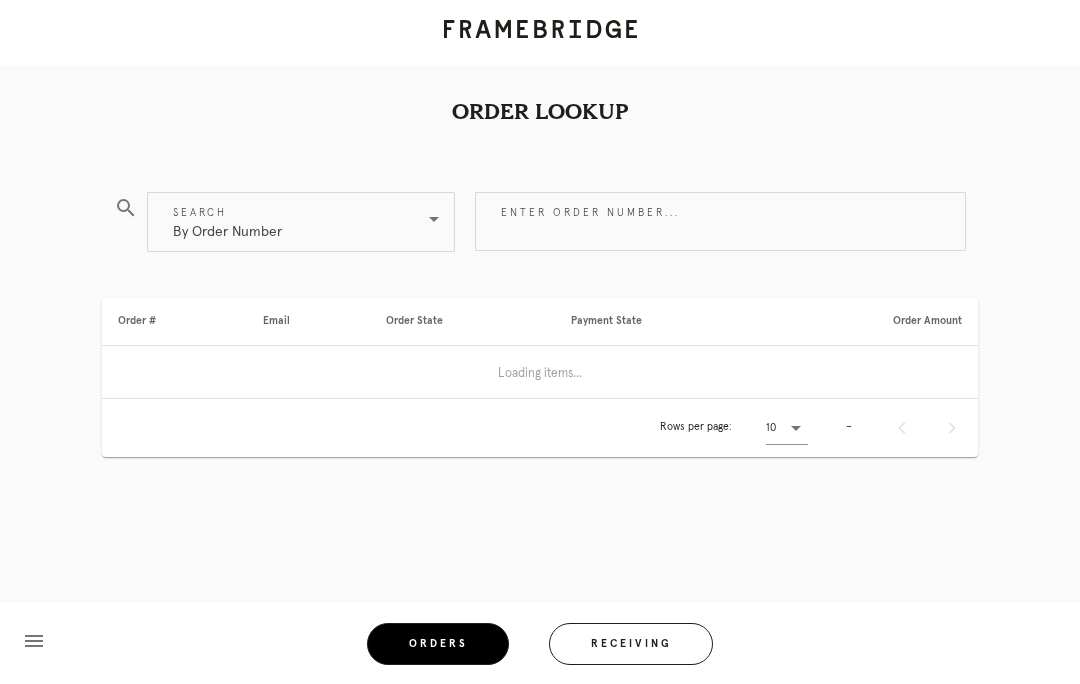 scroll, scrollTop: 0, scrollLeft: 0, axis: both 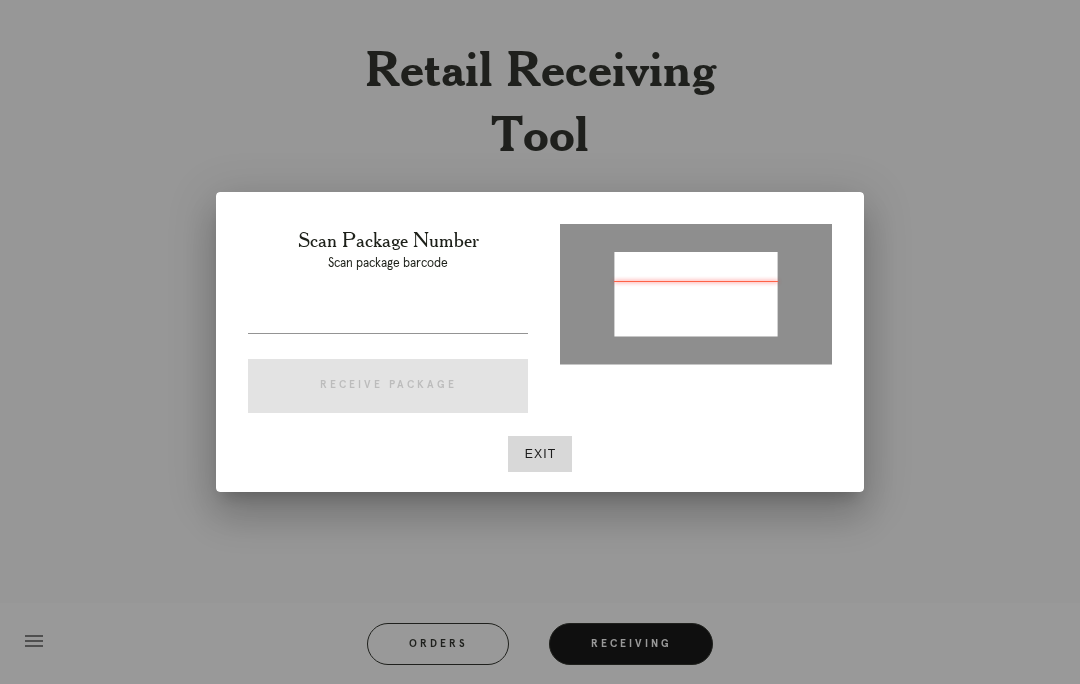 type on "P343054722789021" 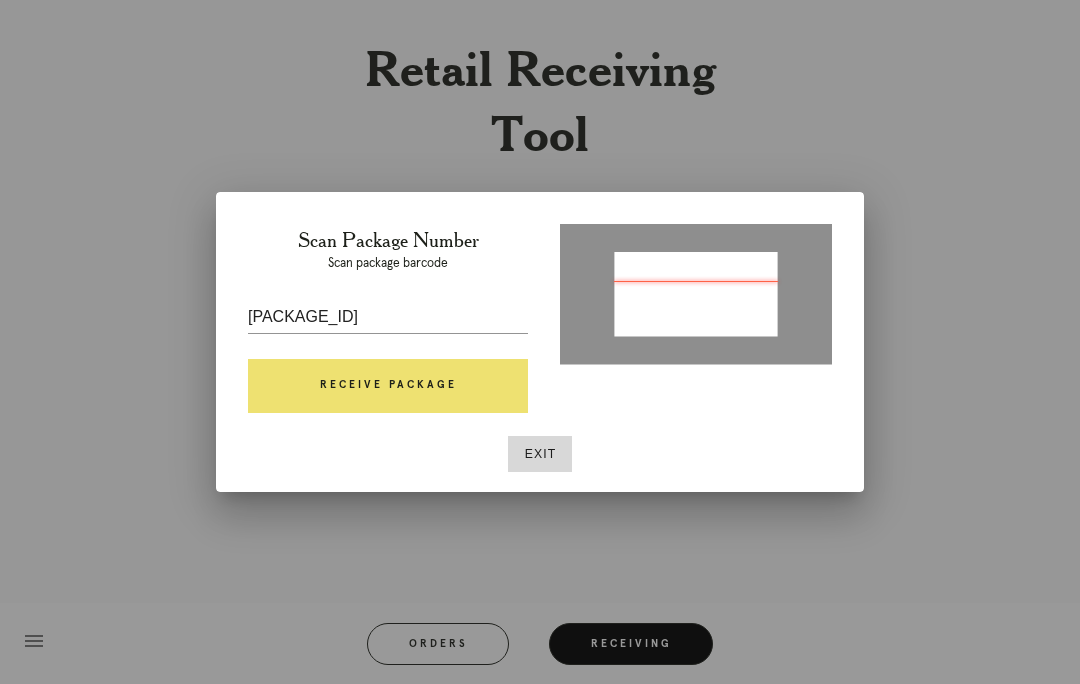 click on "Receive Package" at bounding box center [388, 386] 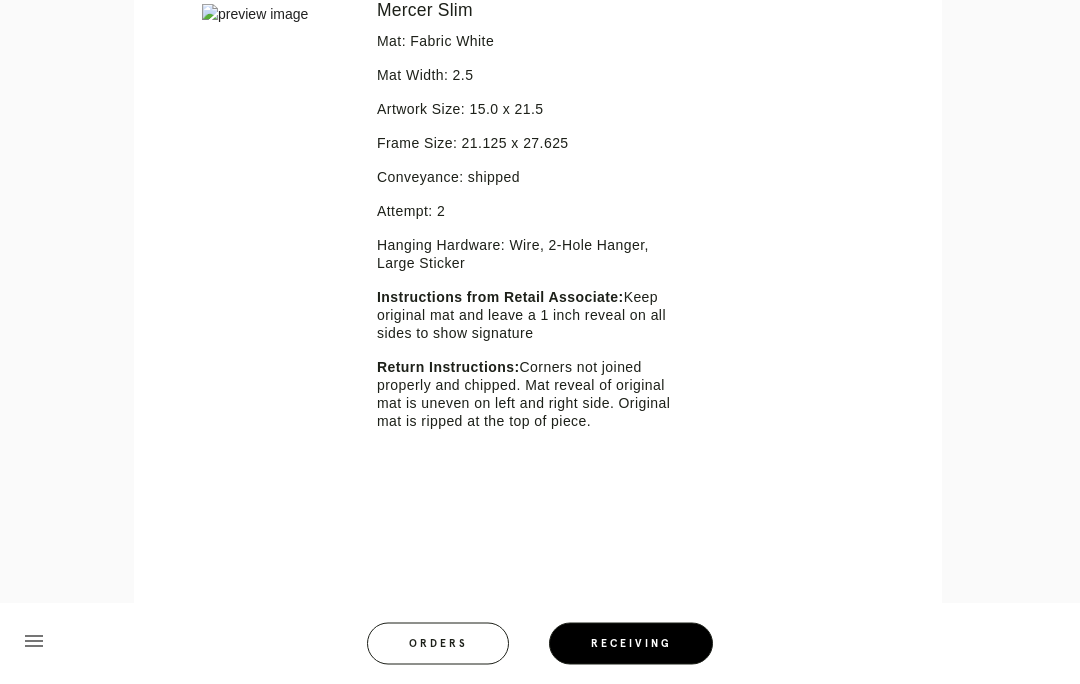 scroll, scrollTop: 574, scrollLeft: 0, axis: vertical 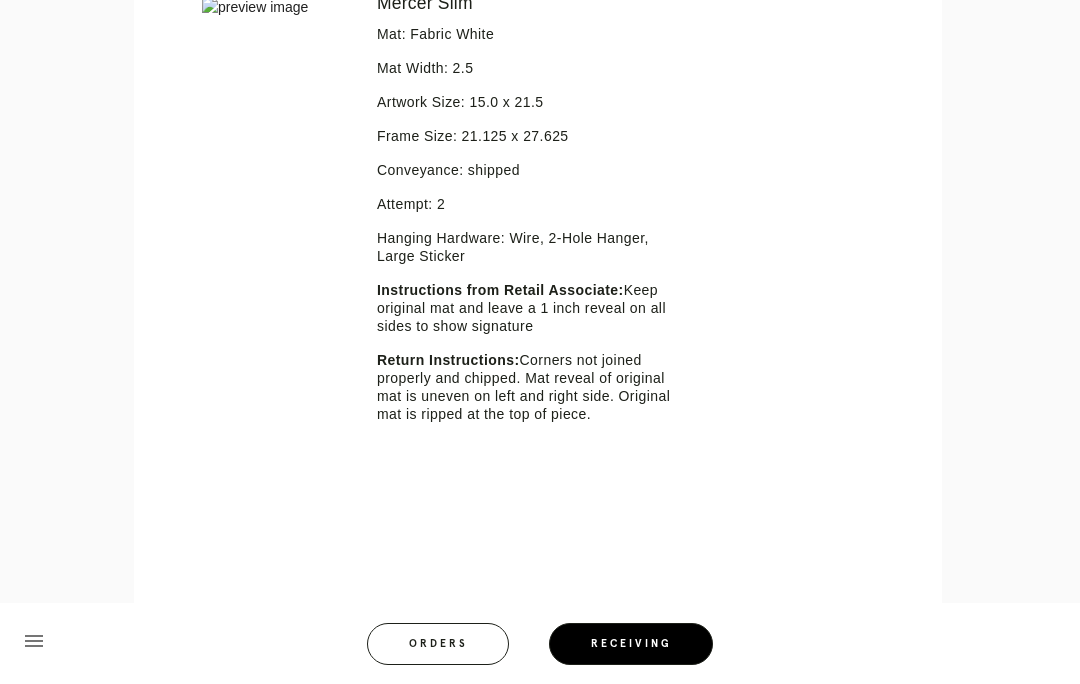 click on "Orders" at bounding box center (438, 644) 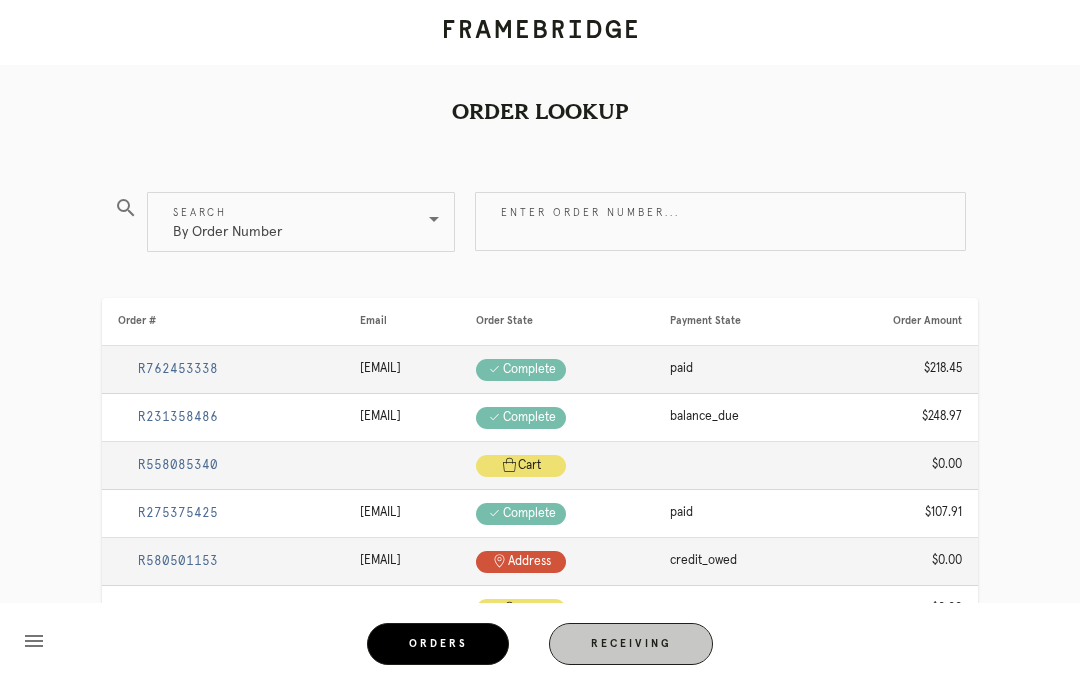 click on "Receiving" at bounding box center (631, 644) 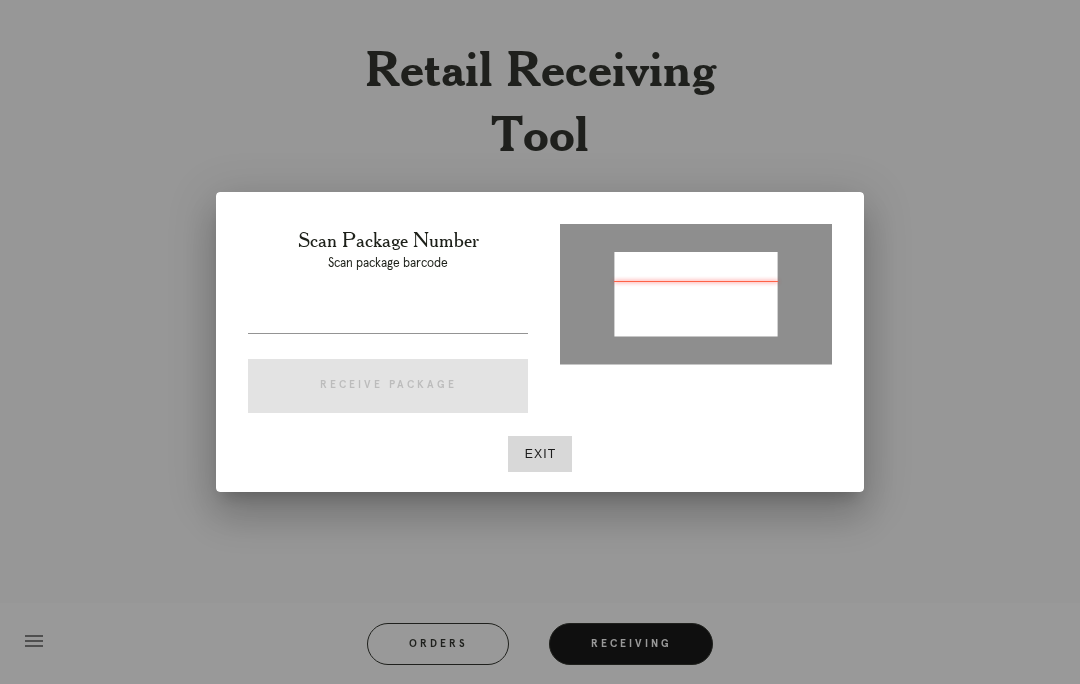 type on "P903636481863470" 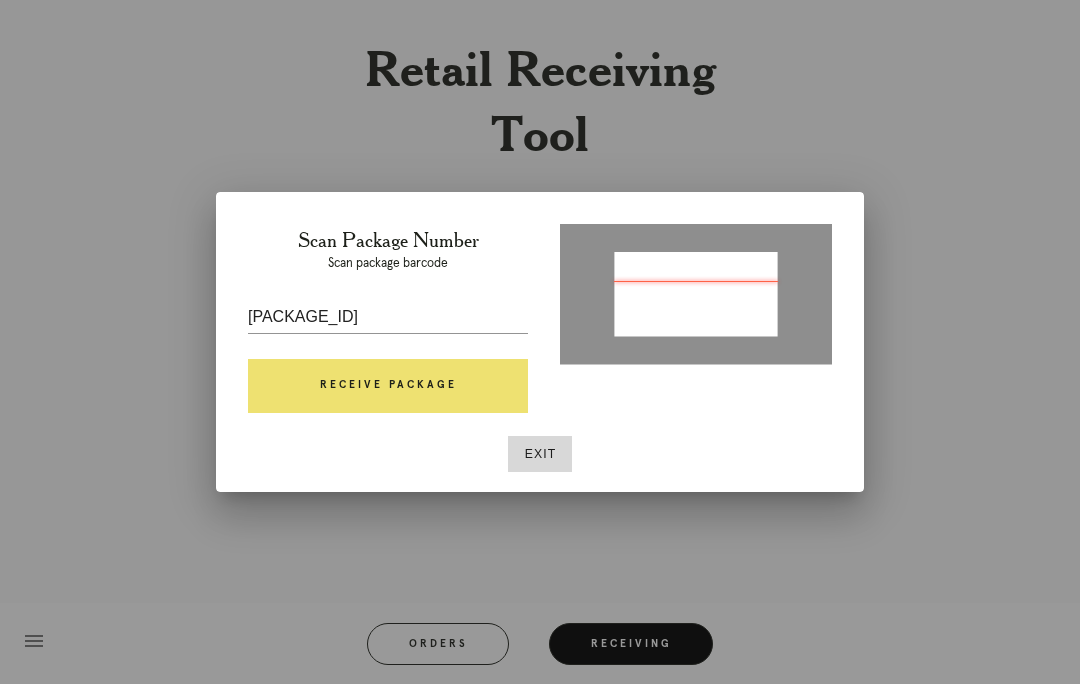 click on "Receive Package" at bounding box center [388, 386] 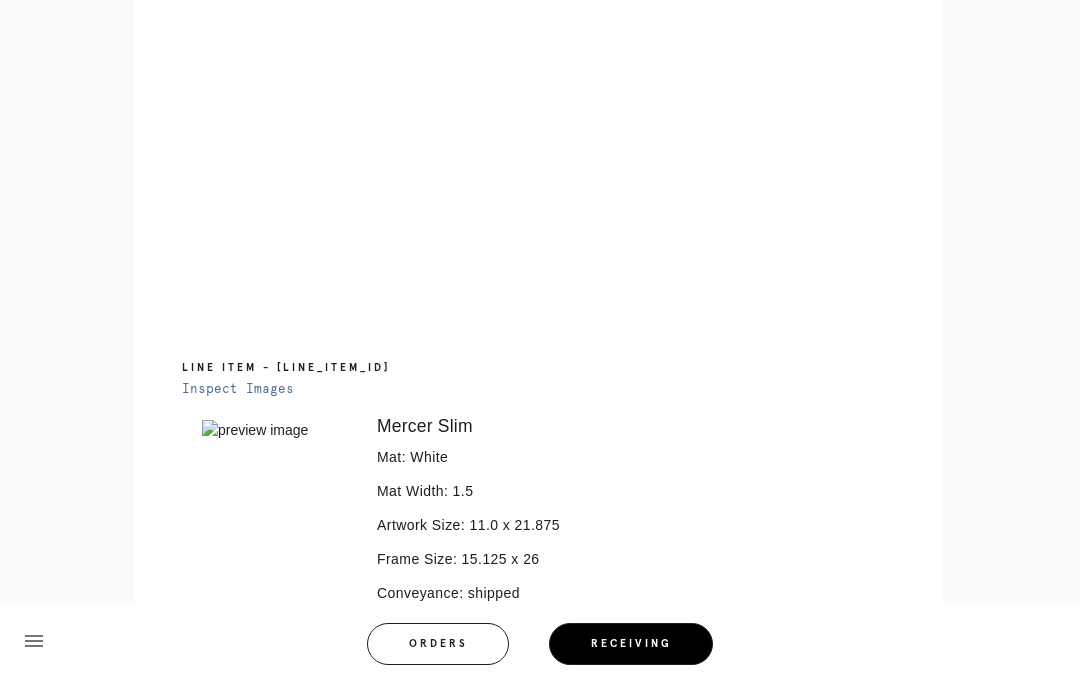 scroll, scrollTop: 946, scrollLeft: 0, axis: vertical 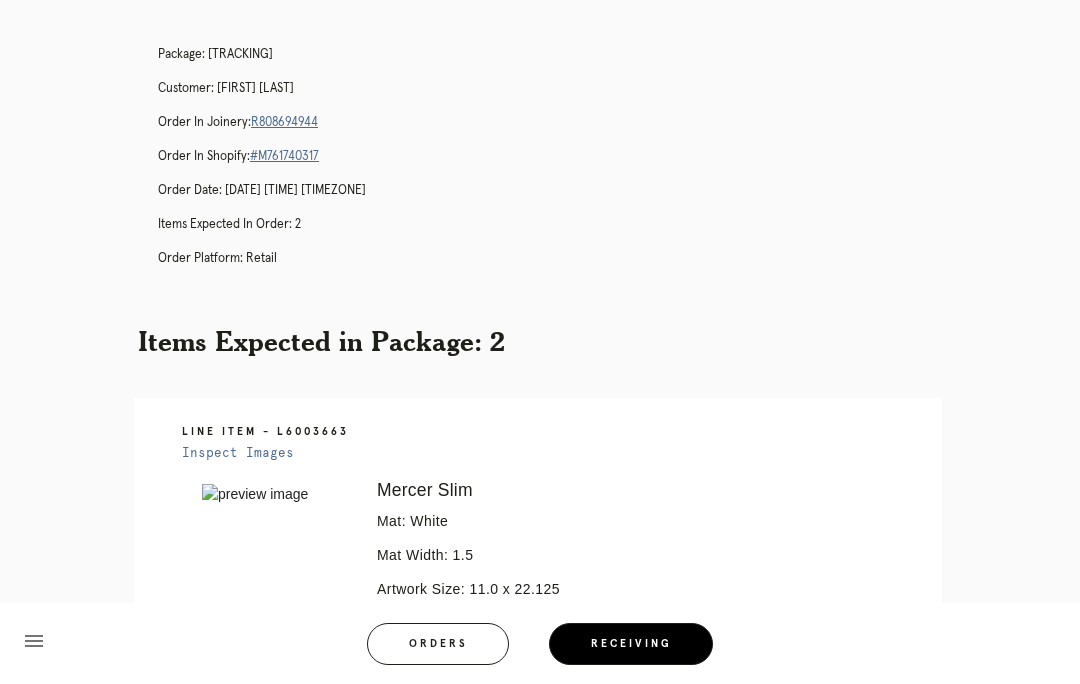 click on "Receiving" at bounding box center (631, 644) 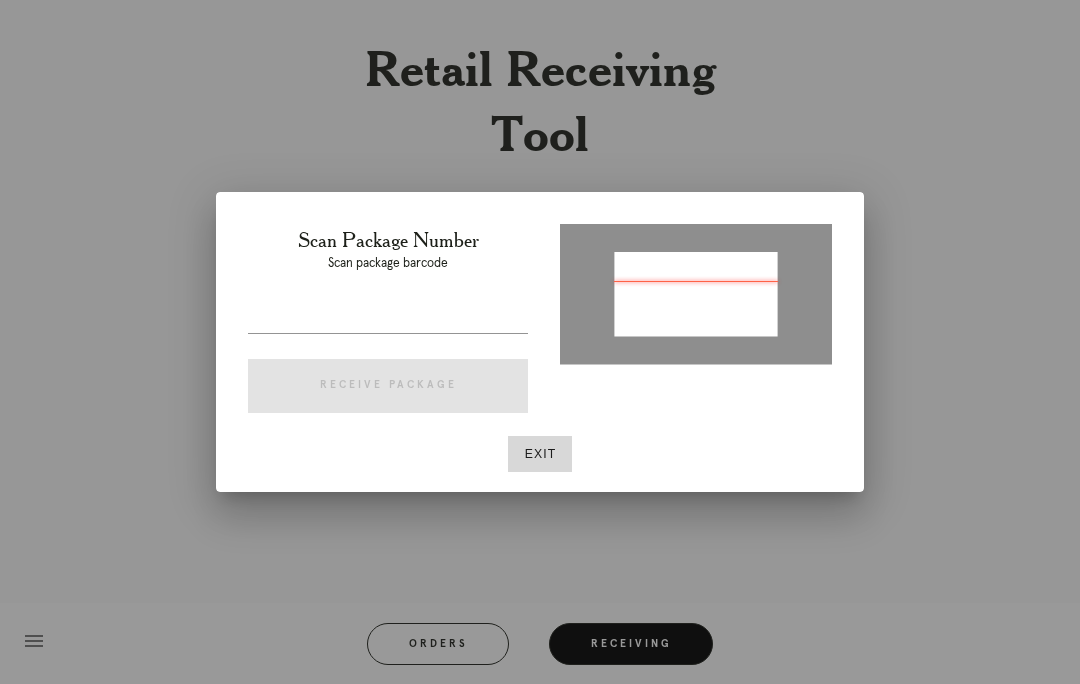 type on "3153874118818" 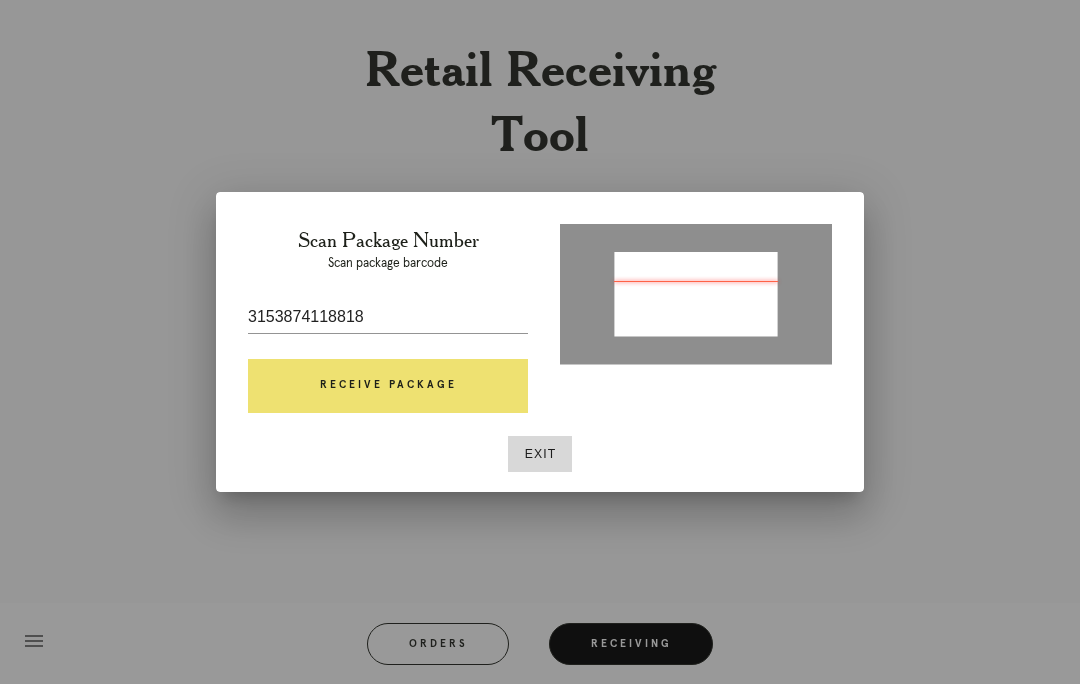 click on "Receive Package" at bounding box center (388, 386) 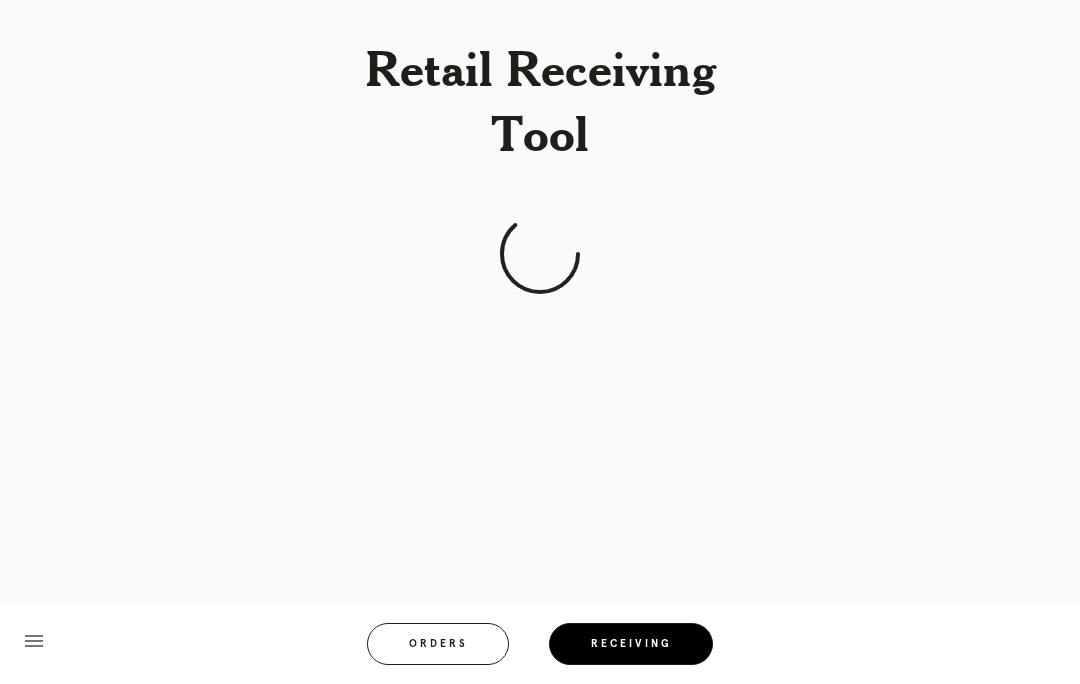 click on "Orders" at bounding box center [438, 644] 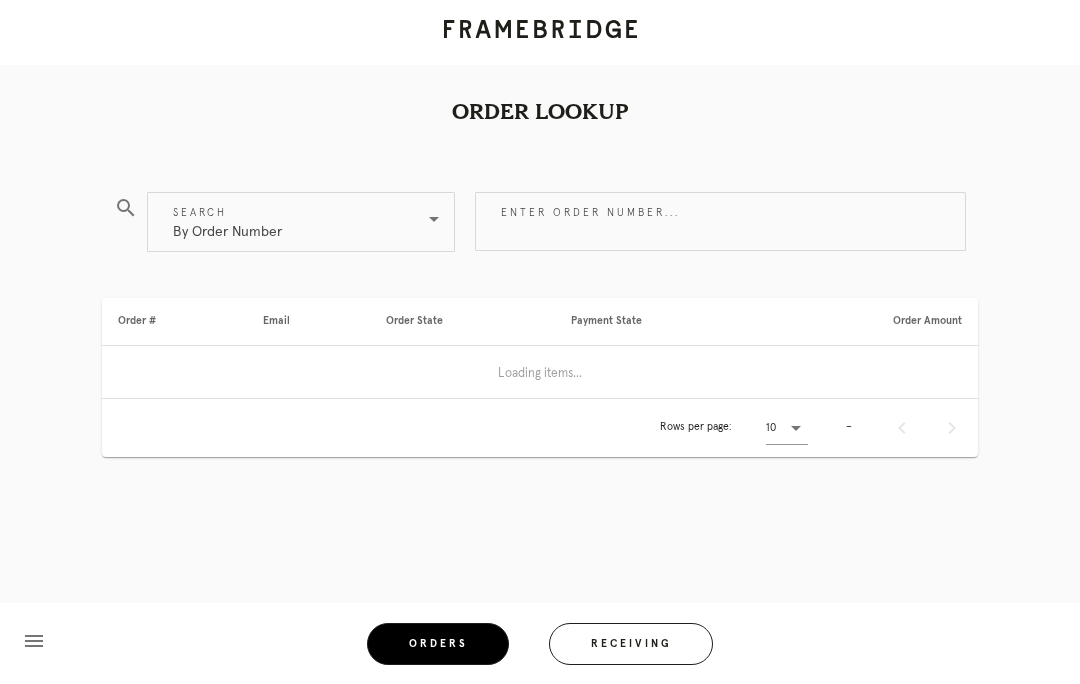 click on "Receiving" at bounding box center (631, 644) 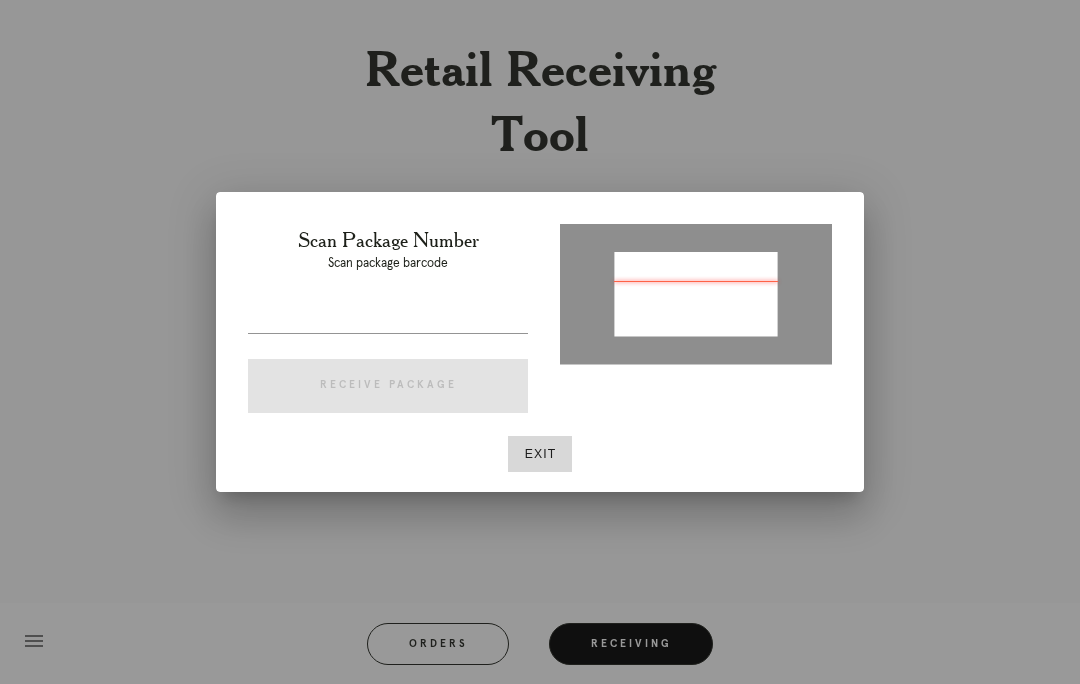 type on "P828976841160720" 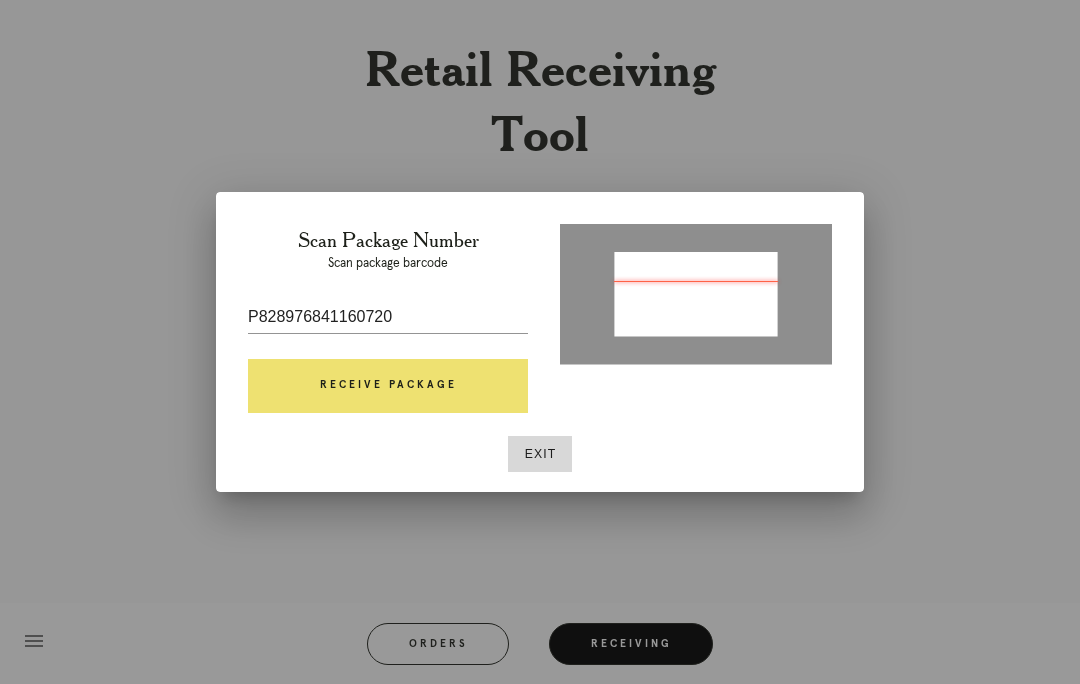 click on "Receive Package" at bounding box center (388, 386) 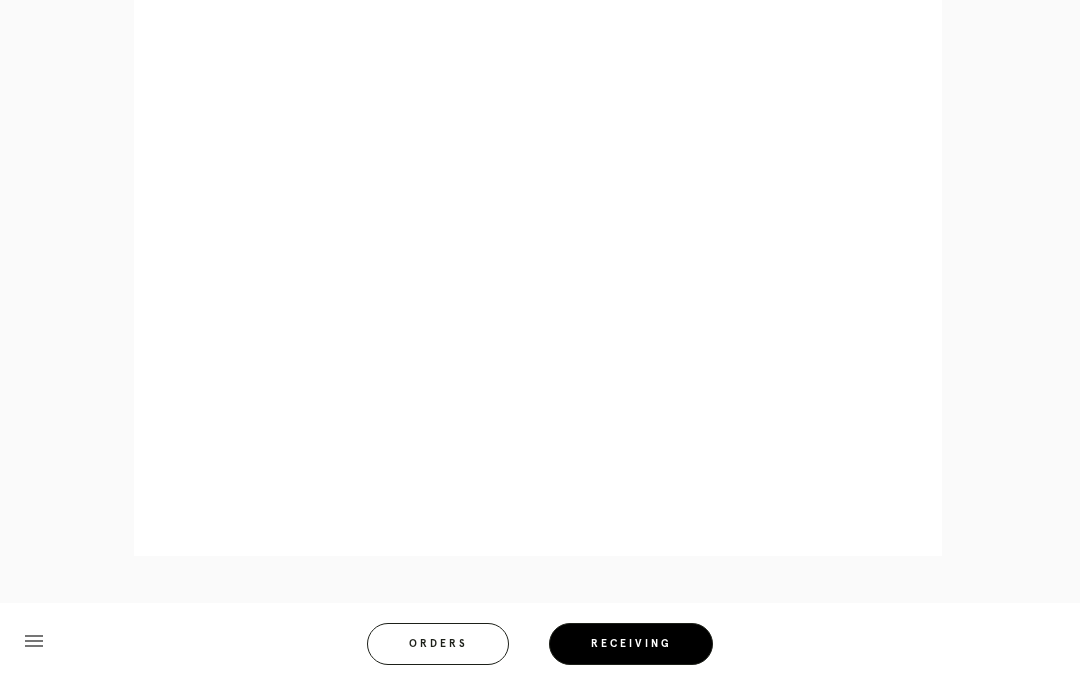scroll, scrollTop: 858, scrollLeft: 0, axis: vertical 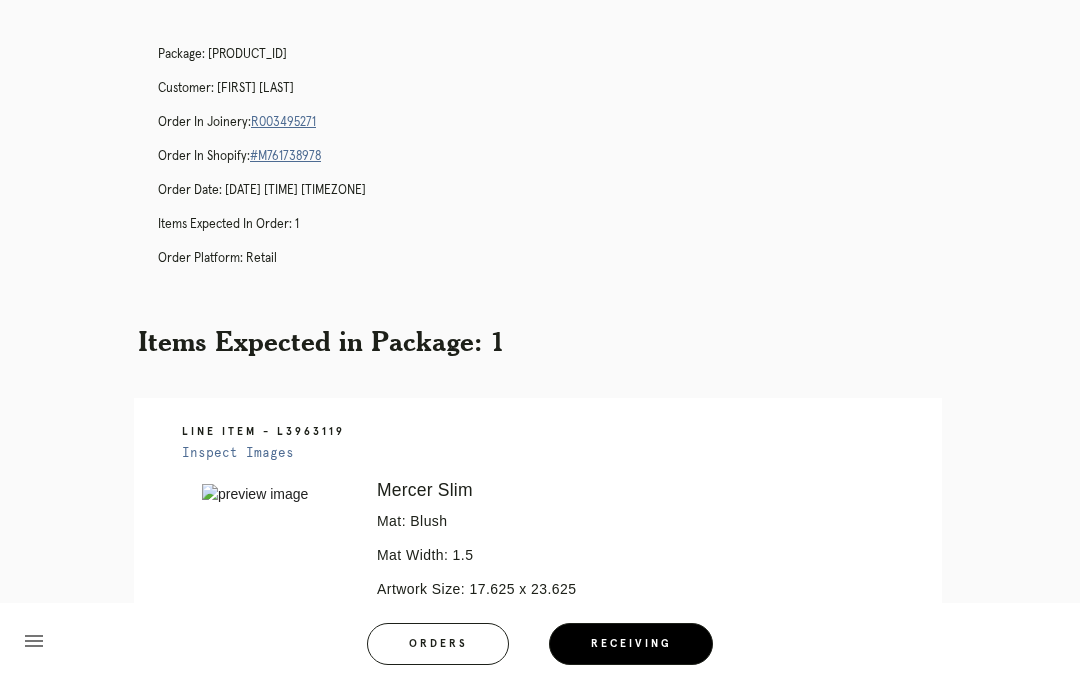 click on "Orders" at bounding box center [438, 644] 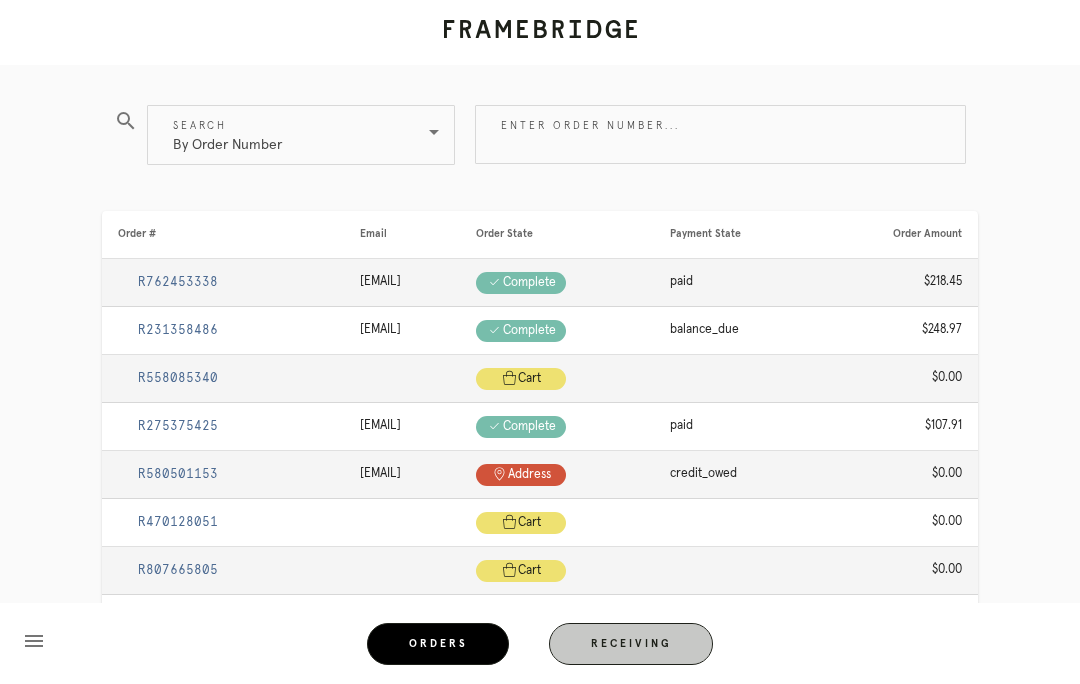 click on "Receiving" at bounding box center (631, 644) 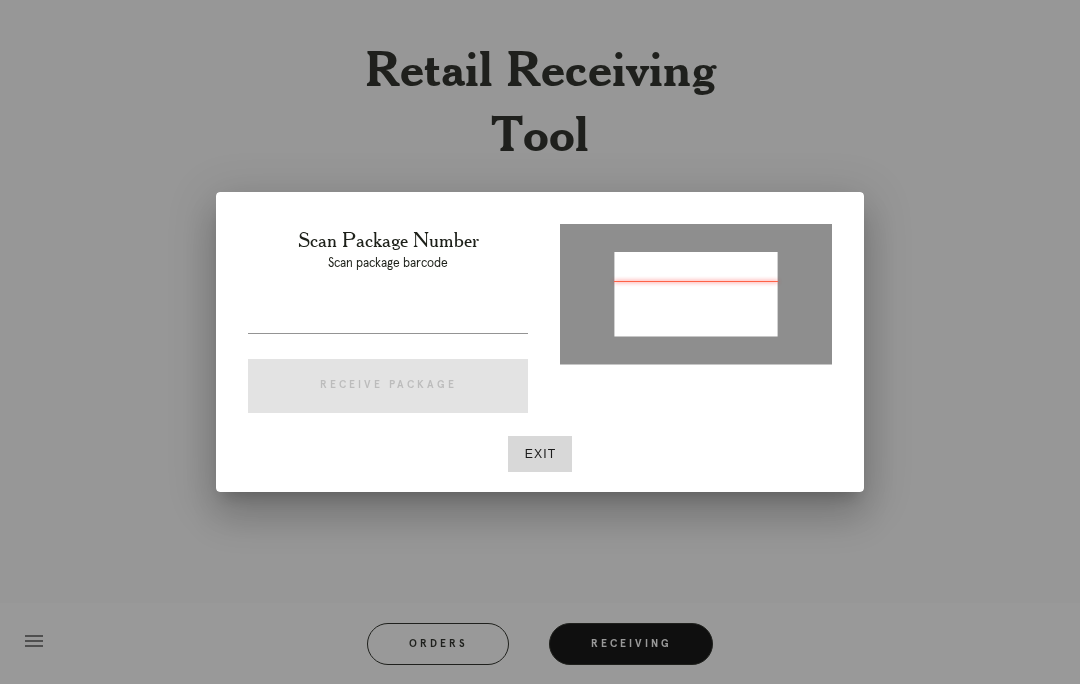 type on "P559854640949732" 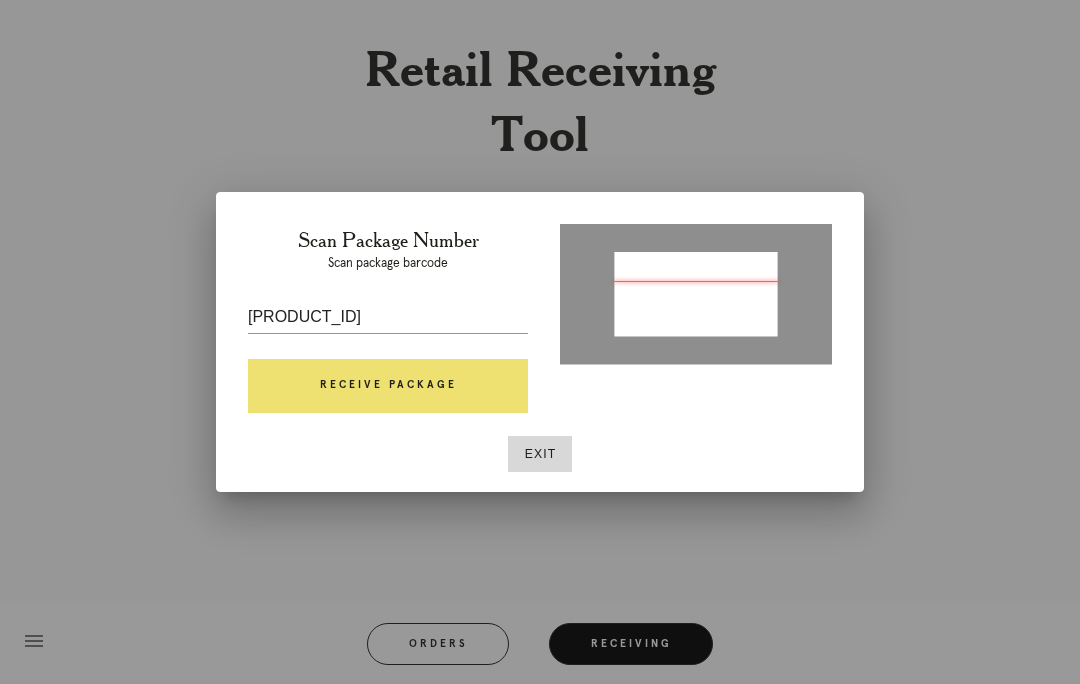click on "Receive Package" at bounding box center [388, 386] 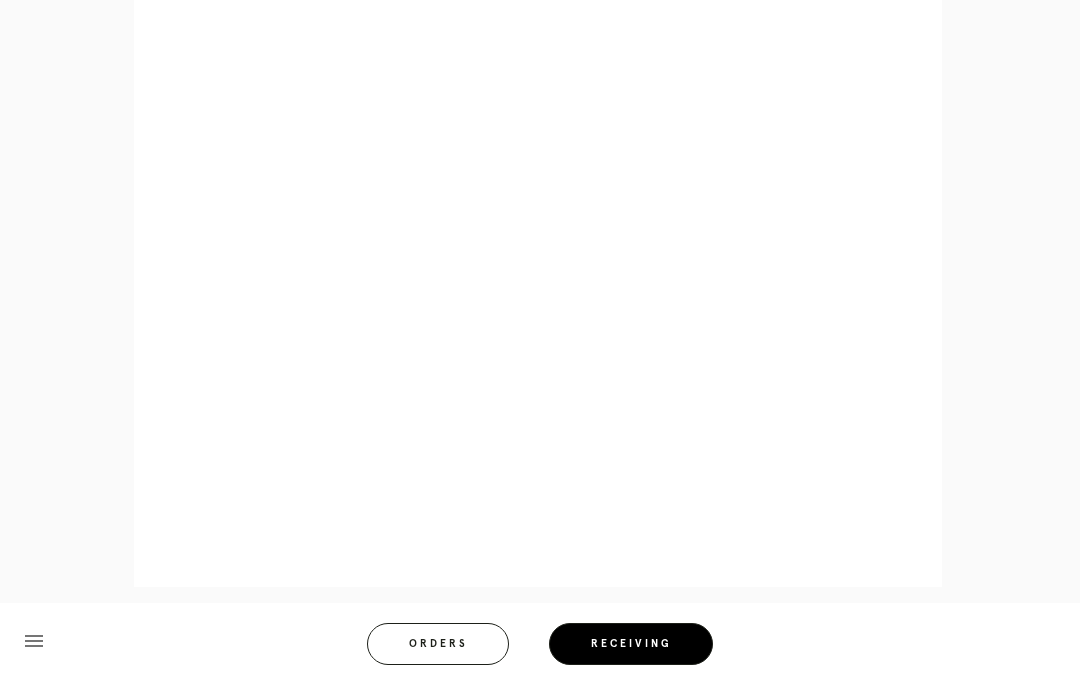 scroll, scrollTop: 1118, scrollLeft: 0, axis: vertical 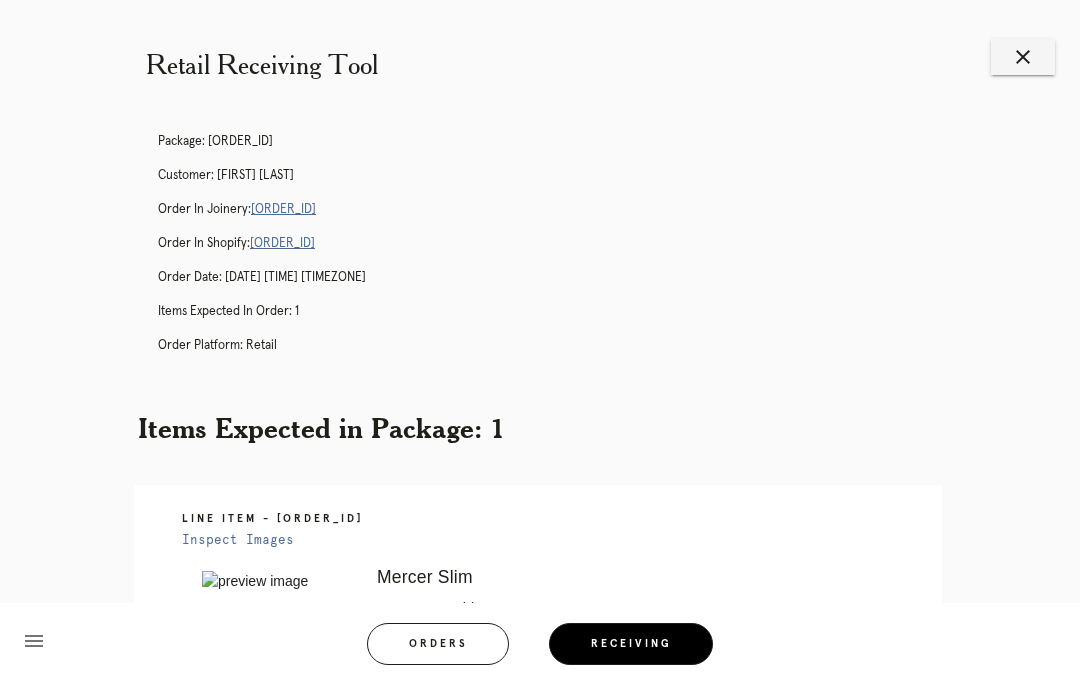 click on "Package: [ORDER_ID]   Customer: [FIRST] [LAST]
Order in Joinery:
[ORDER_ID]
Order in Shopify:
[ORDER_ID]
Order Date:
[DATE]  [TIME] [TIMEZONE]
Items Expected in Order: 1   Order Platform: retail" at bounding box center [560, 252] 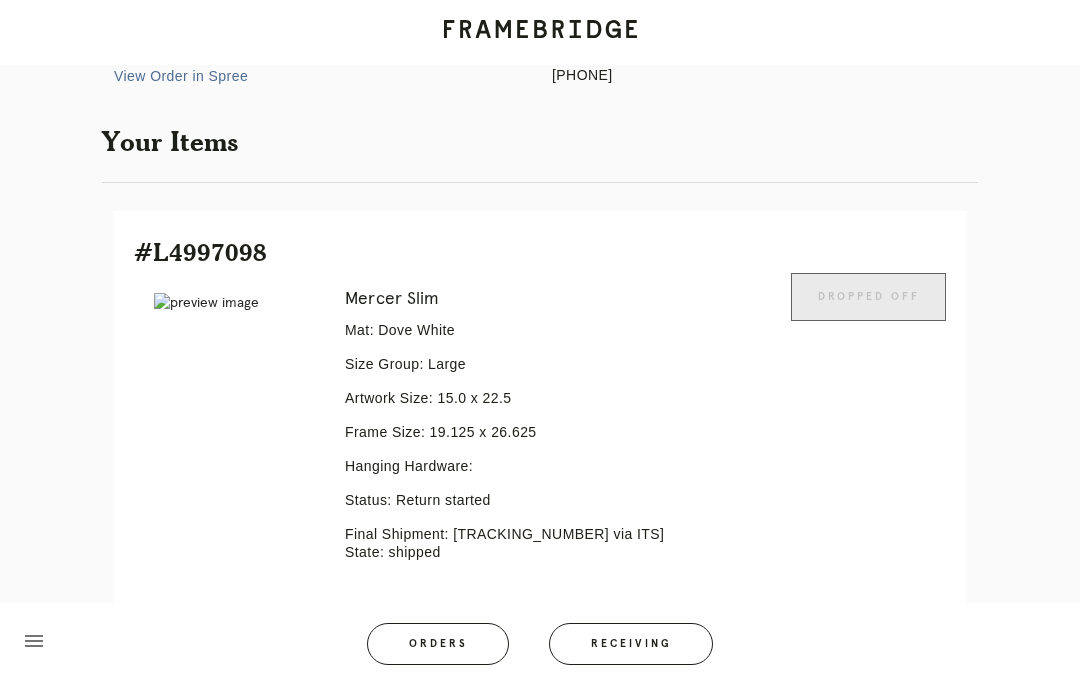 scroll, scrollTop: 340, scrollLeft: 0, axis: vertical 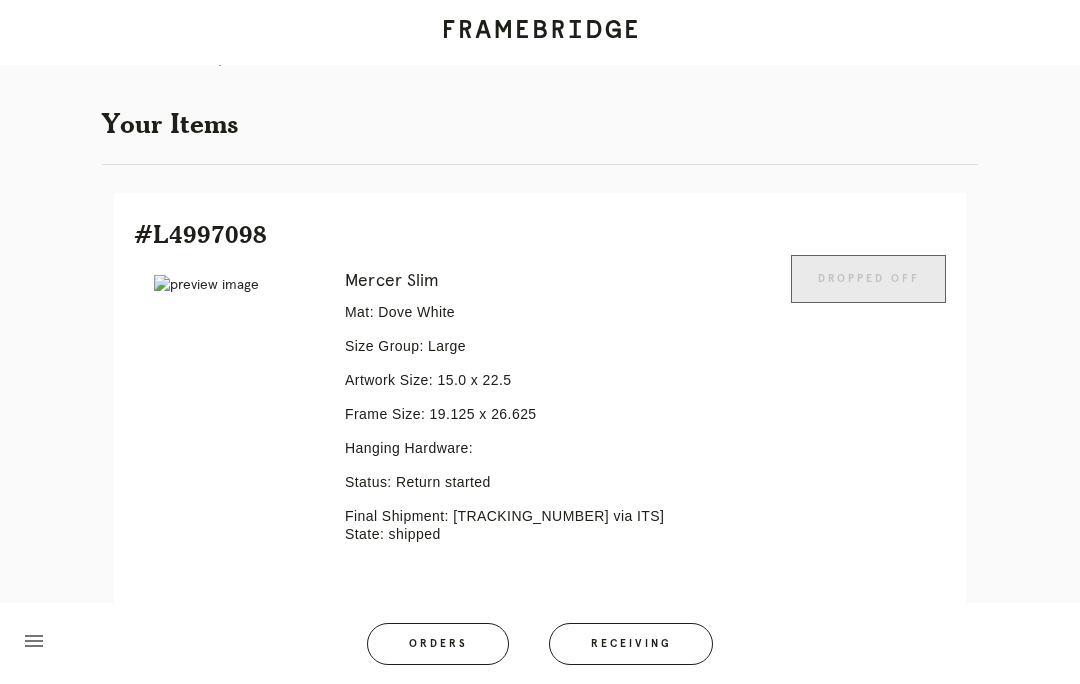 click on "Line Item" at bounding box center (614, 639) 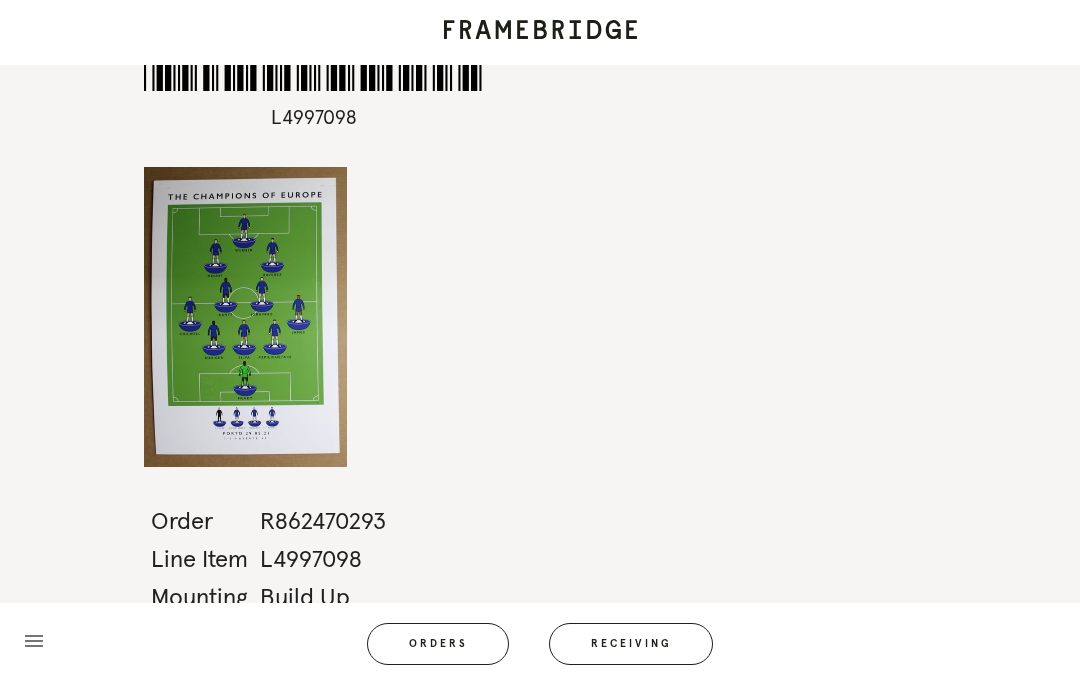 scroll, scrollTop: 0, scrollLeft: 0, axis: both 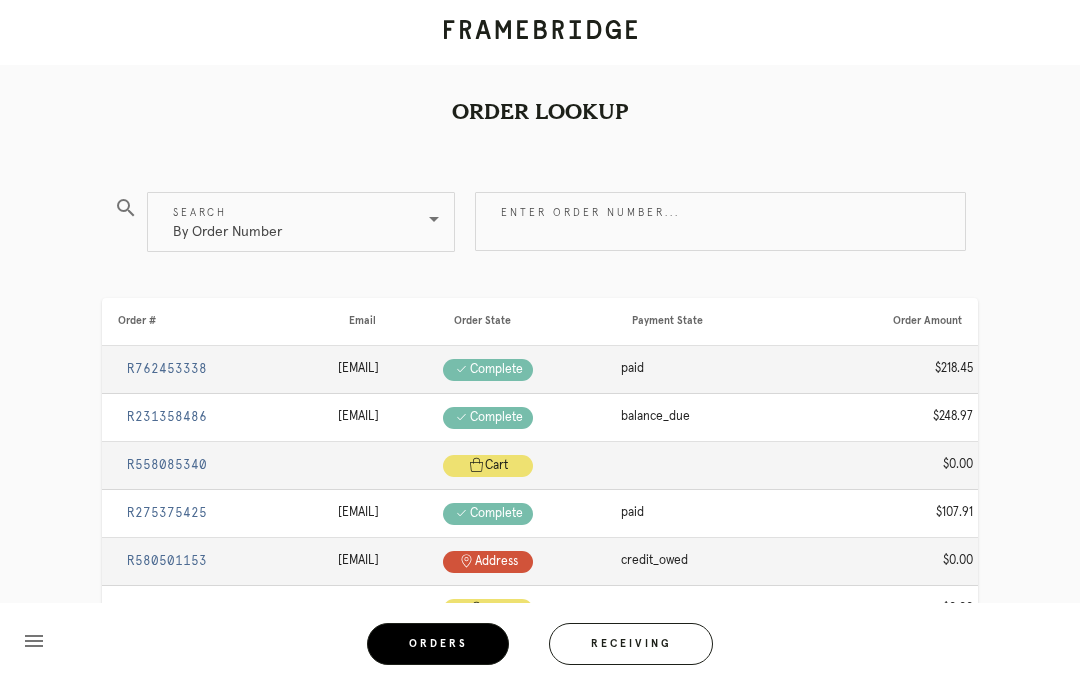 click on "Receiving" at bounding box center (631, 644) 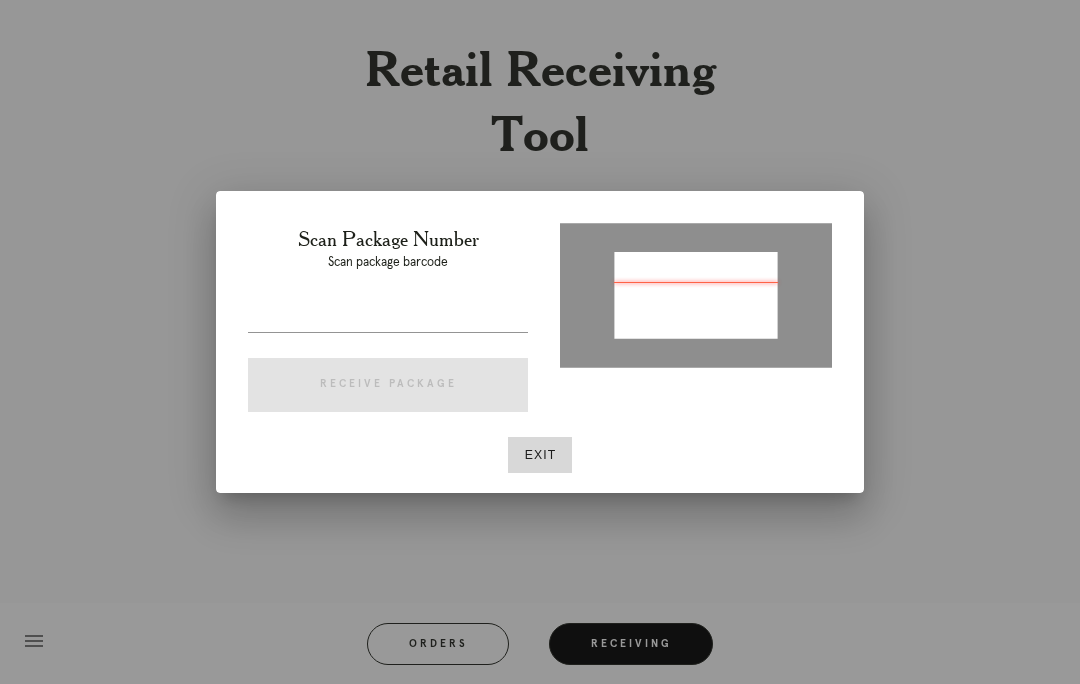 type on "P234235586859933" 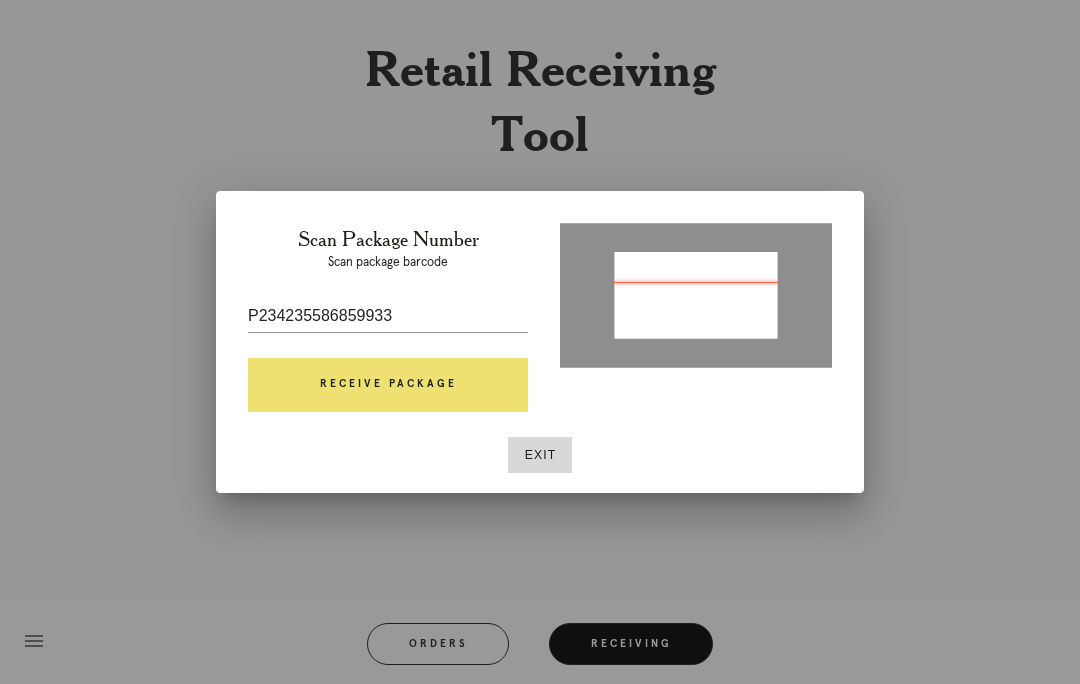 click on "Receive Package" at bounding box center (388, 385) 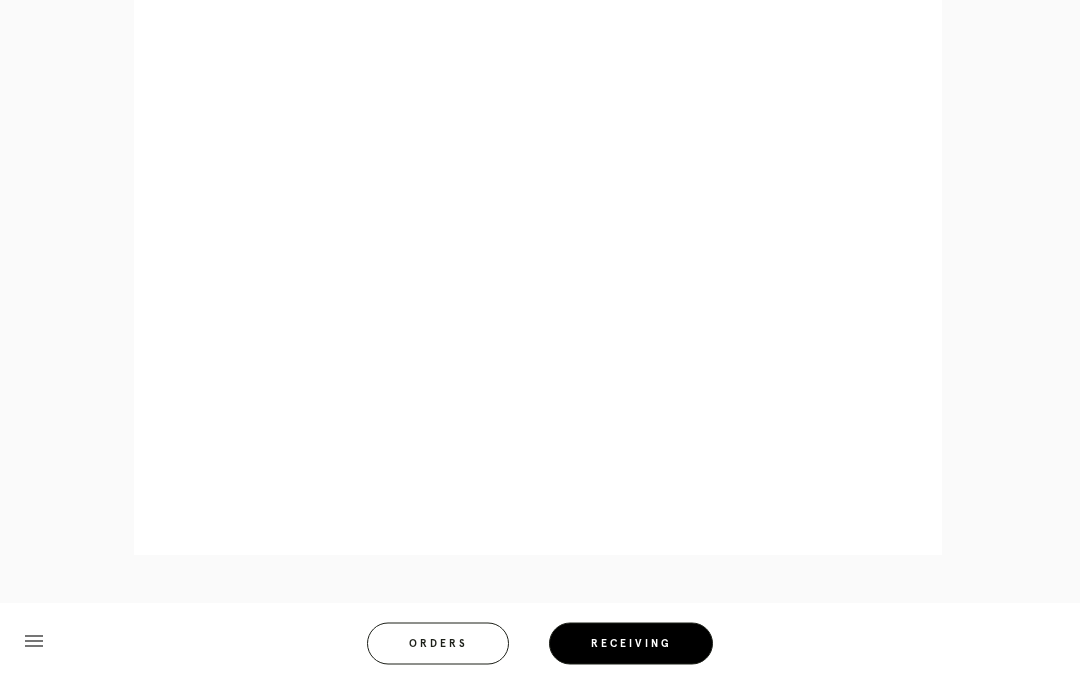 scroll, scrollTop: 872, scrollLeft: 0, axis: vertical 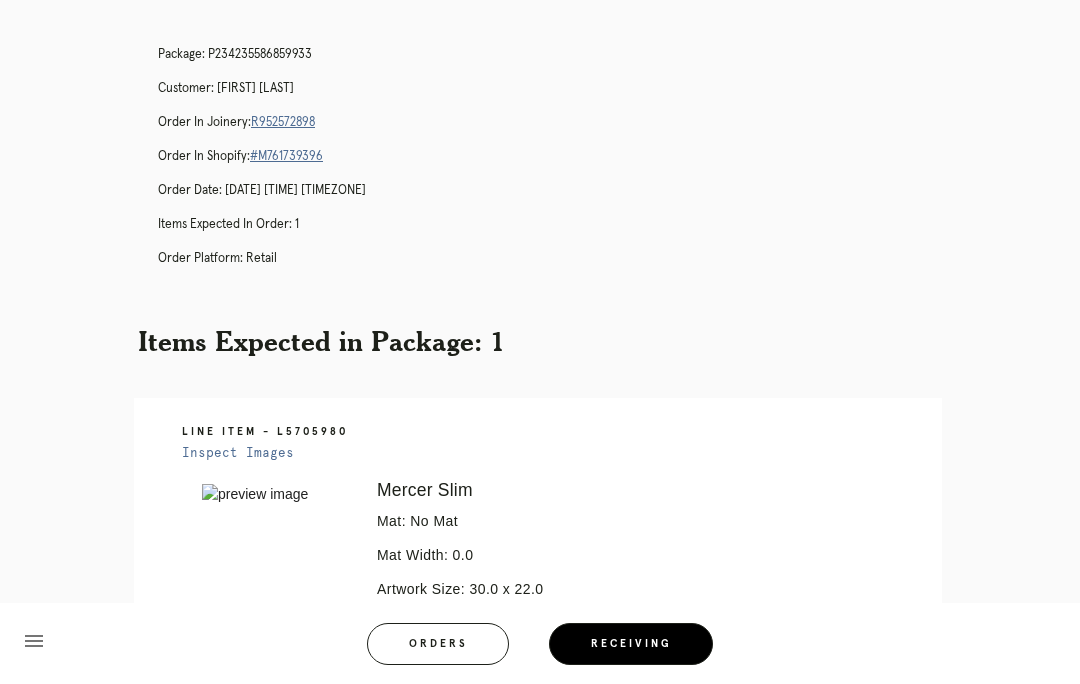 click on "Orders" at bounding box center [438, 644] 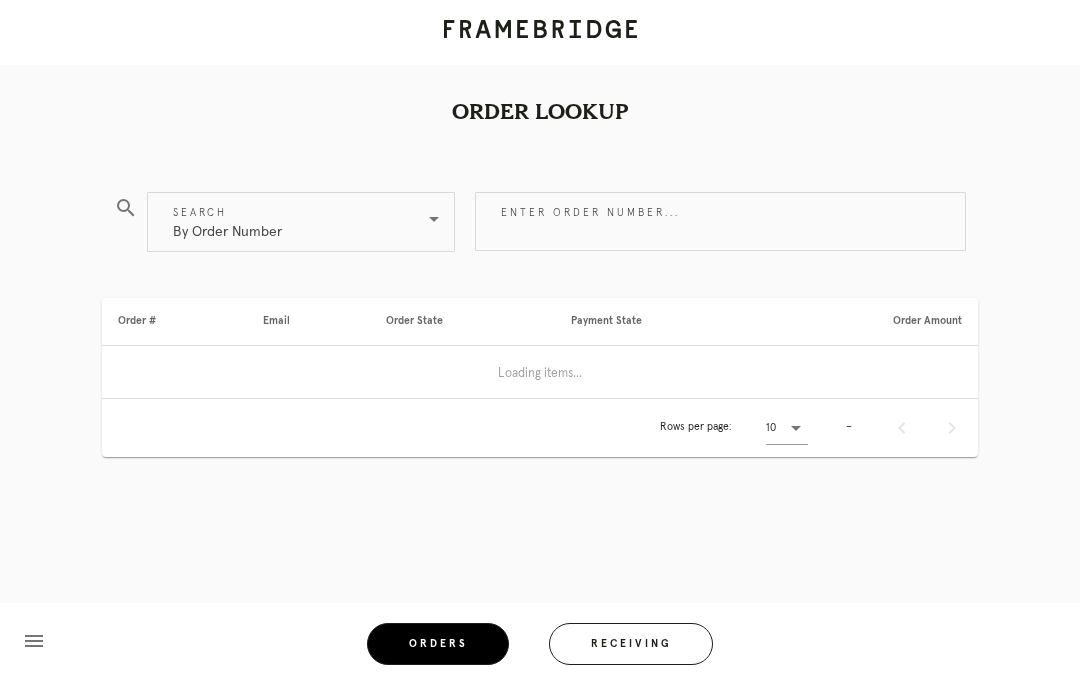 click on "Receiving" at bounding box center [631, 644] 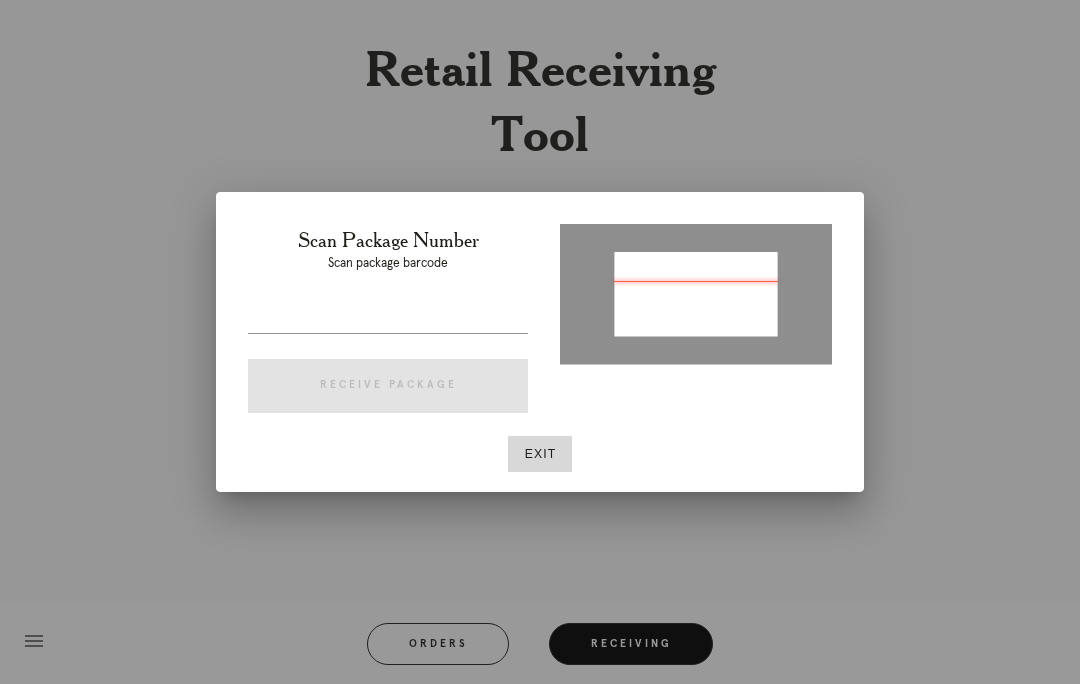 type on "P356967424655386" 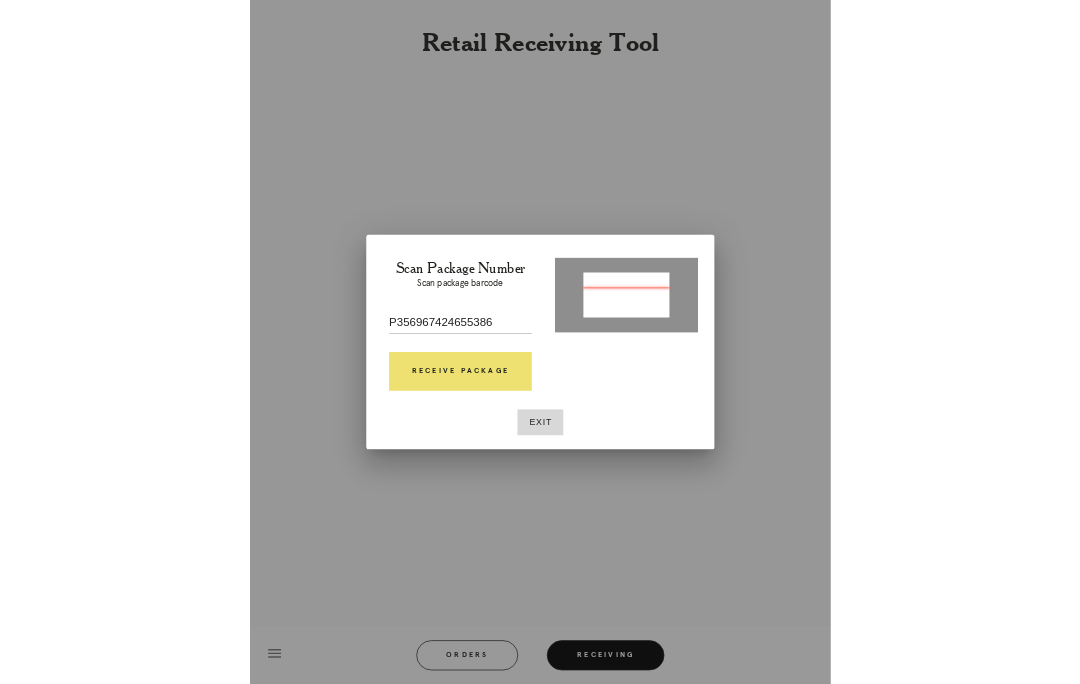 scroll, scrollTop: 87, scrollLeft: 0, axis: vertical 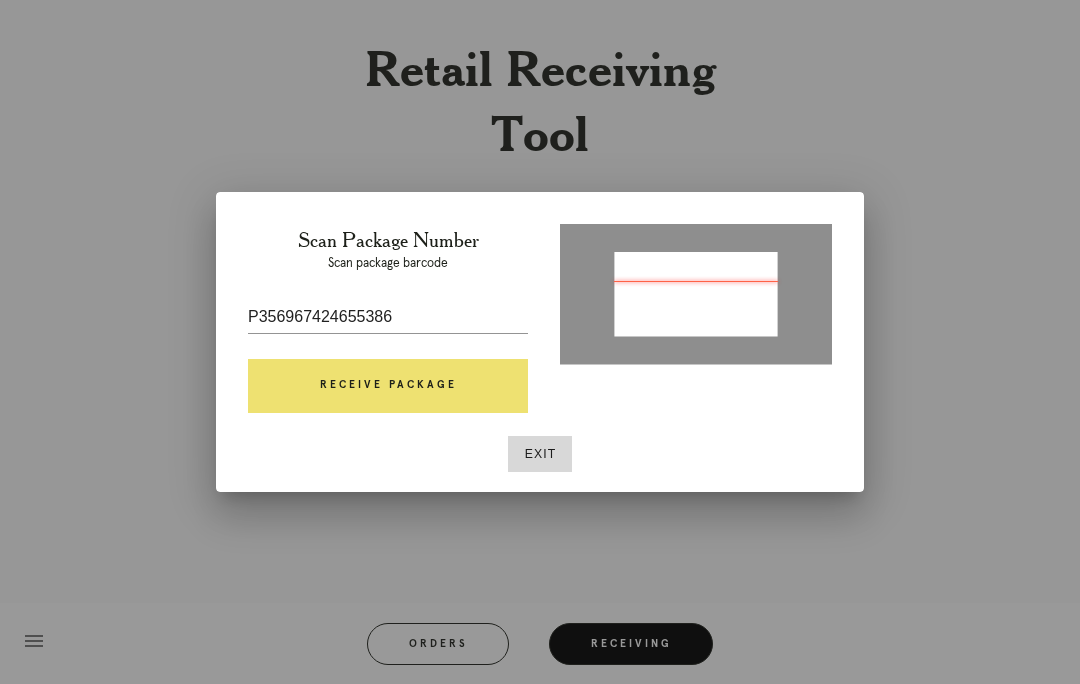click on "Scan Package Number   Scan package barcode   P356967424655386   Receive Package" at bounding box center [388, 324] 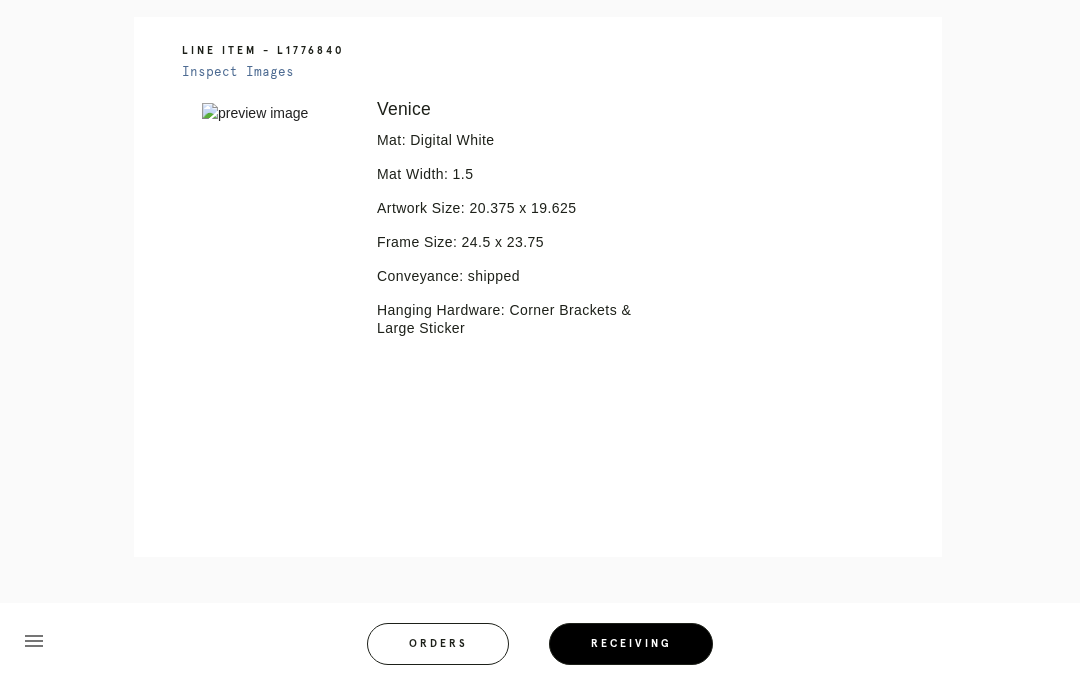scroll, scrollTop: 469, scrollLeft: 0, axis: vertical 